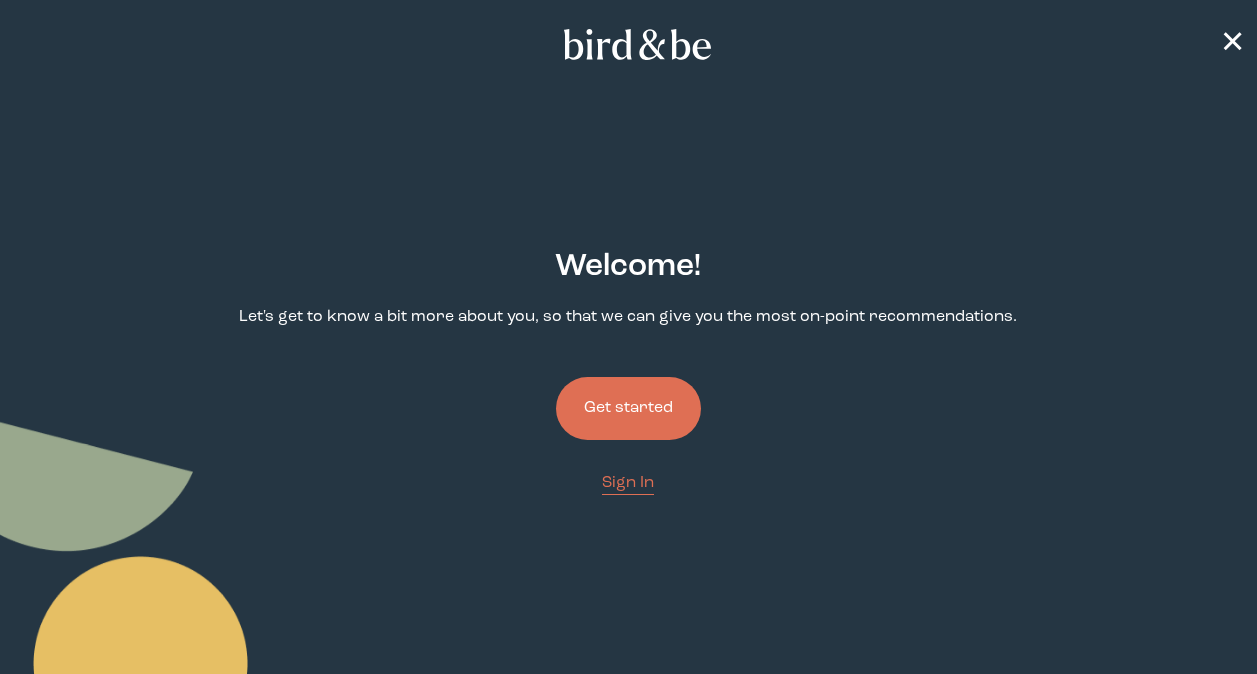 scroll, scrollTop: 0, scrollLeft: 0, axis: both 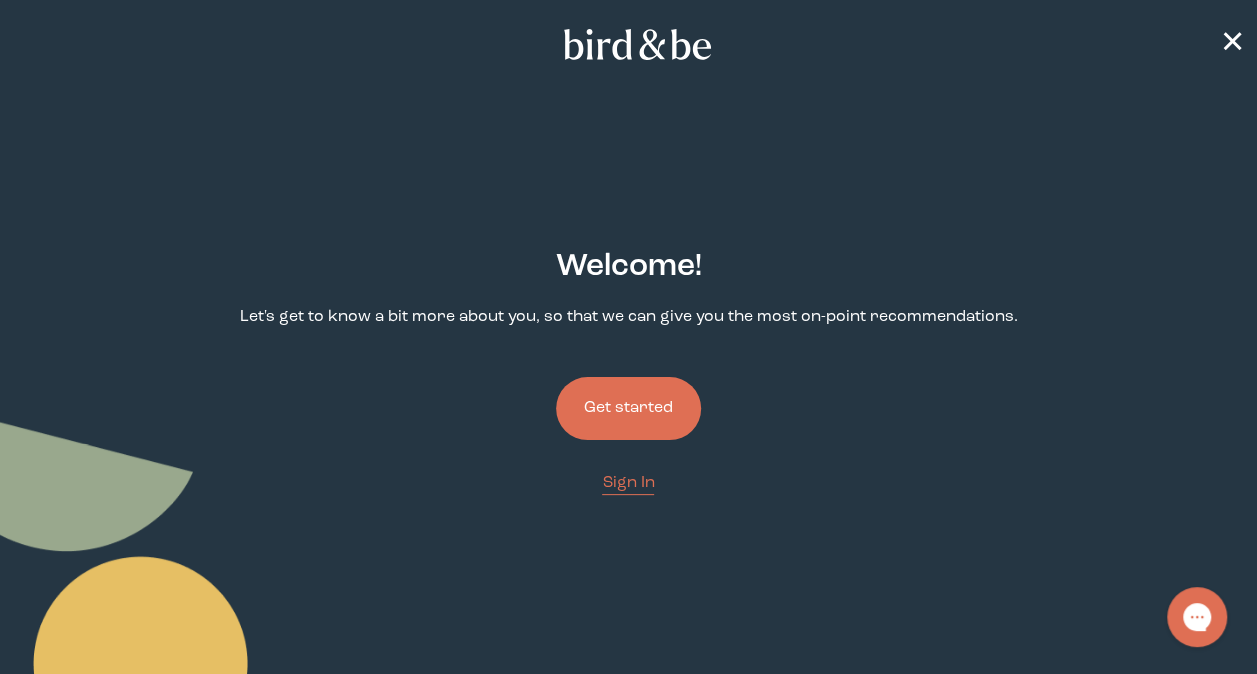 click on "Welcome ! Let's get to know a bit more about you, so that we can give you the most on-point recommendations. Get started Sign In Privacy Policy Terms and Conditions" at bounding box center (628, 507) 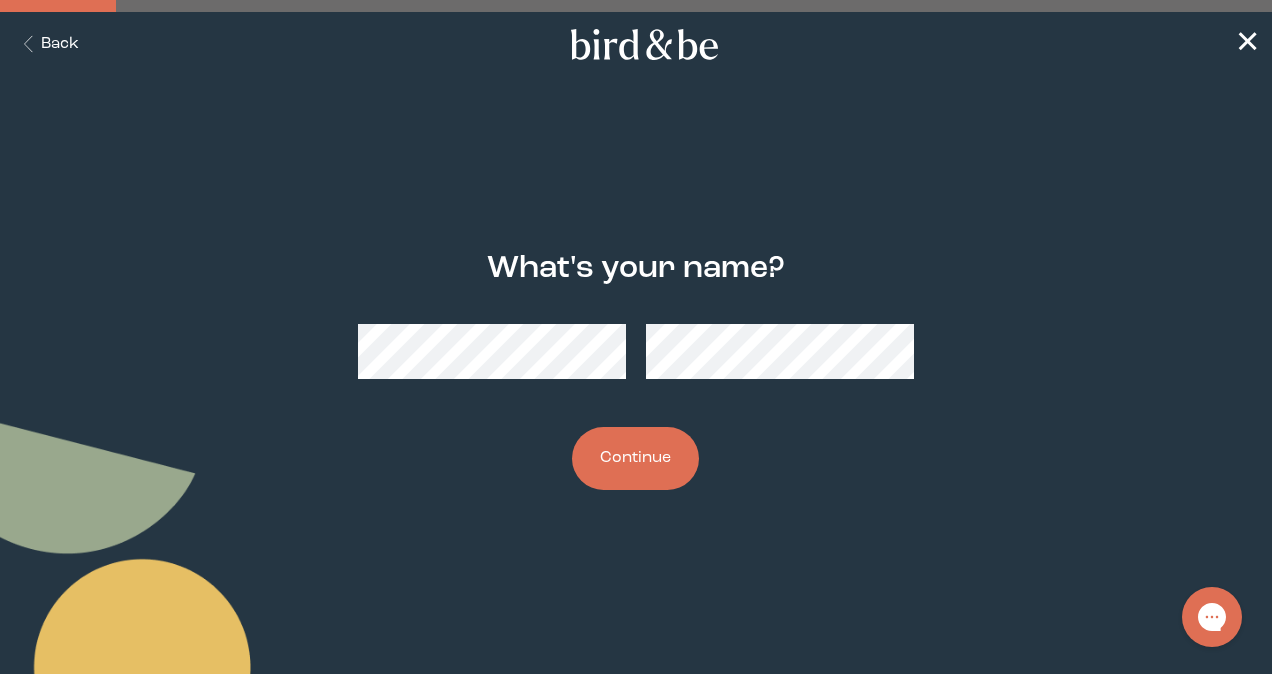 click on "Back" at bounding box center (47, 44) 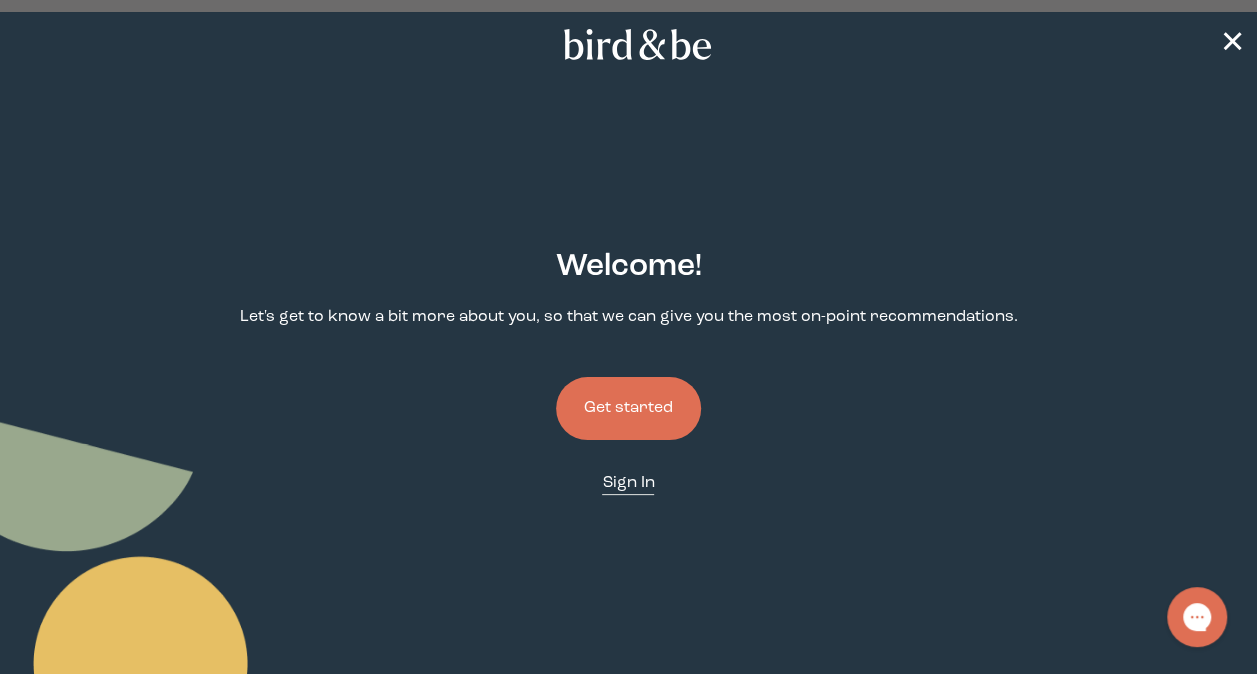 click on "Sign In" at bounding box center (628, 483) 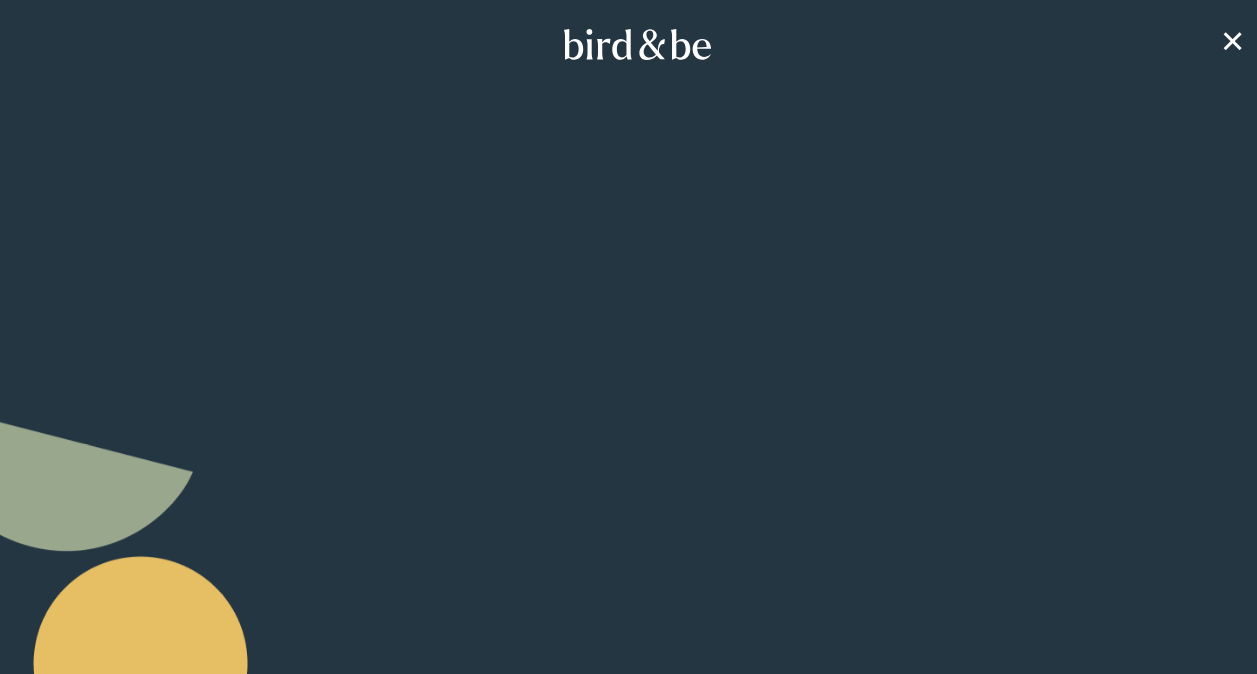 scroll, scrollTop: 0, scrollLeft: 0, axis: both 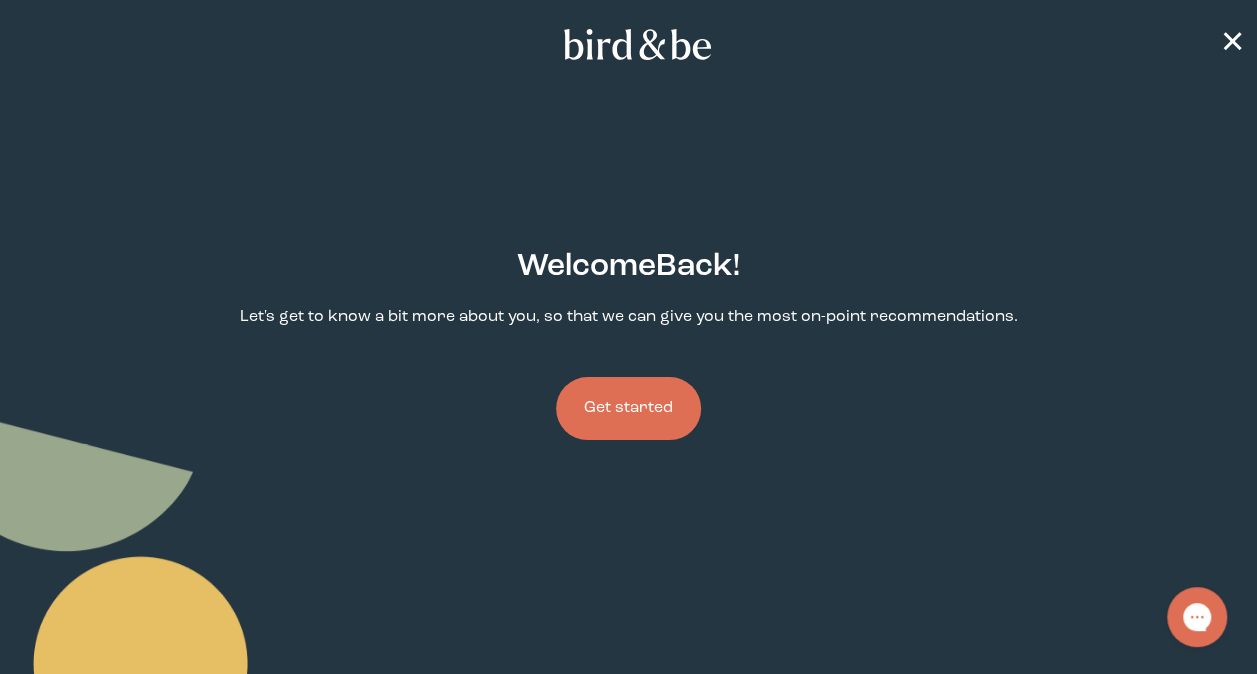 click on "Get started" at bounding box center (628, 408) 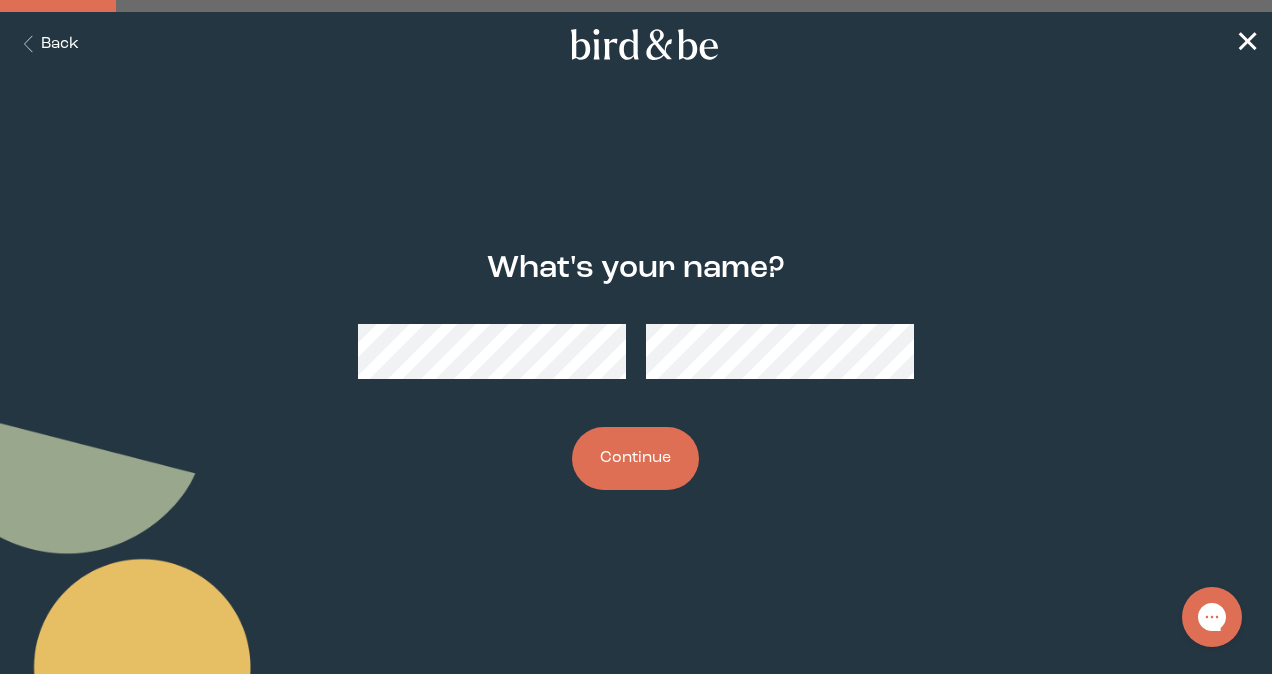 click on "Continue" at bounding box center (635, 458) 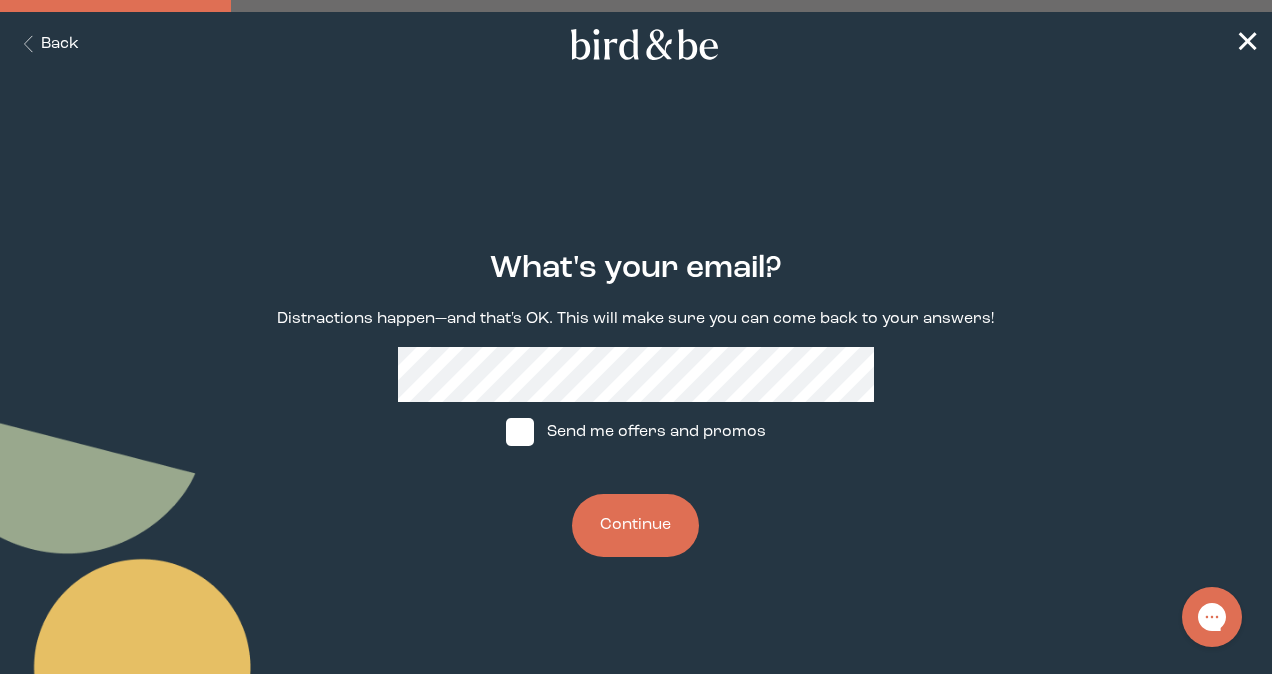 click at bounding box center (520, 432) 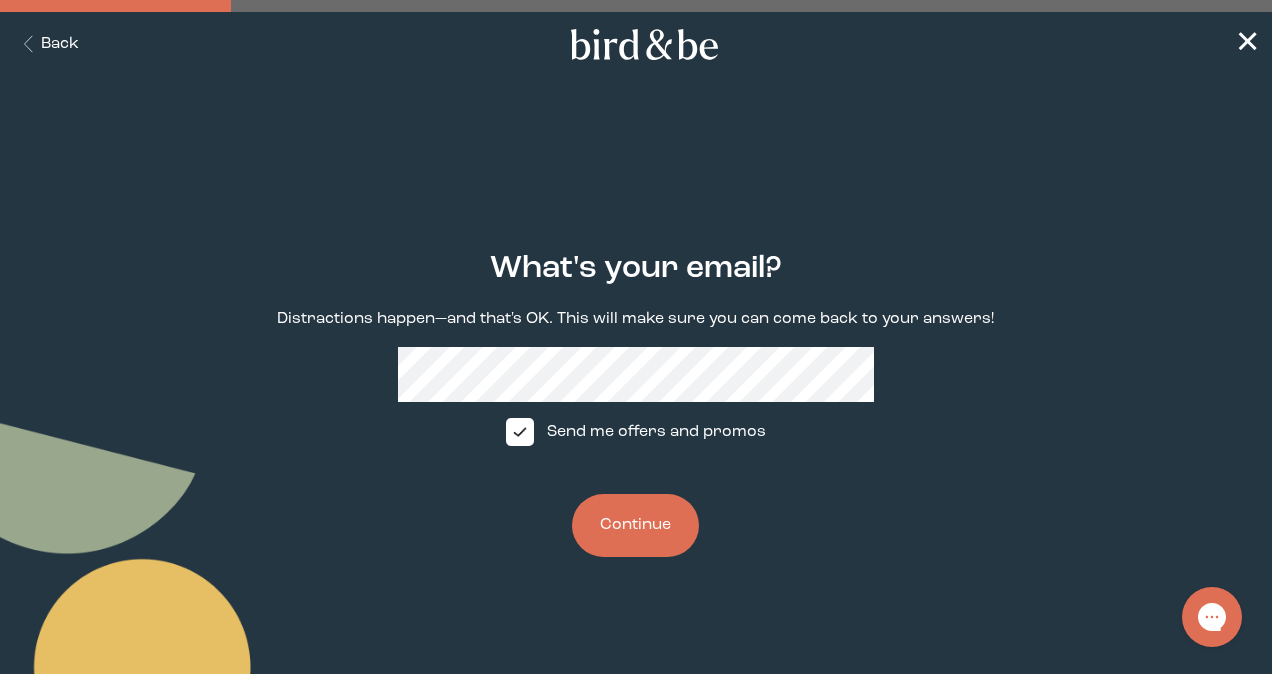 click on "Continue" at bounding box center [635, 525] 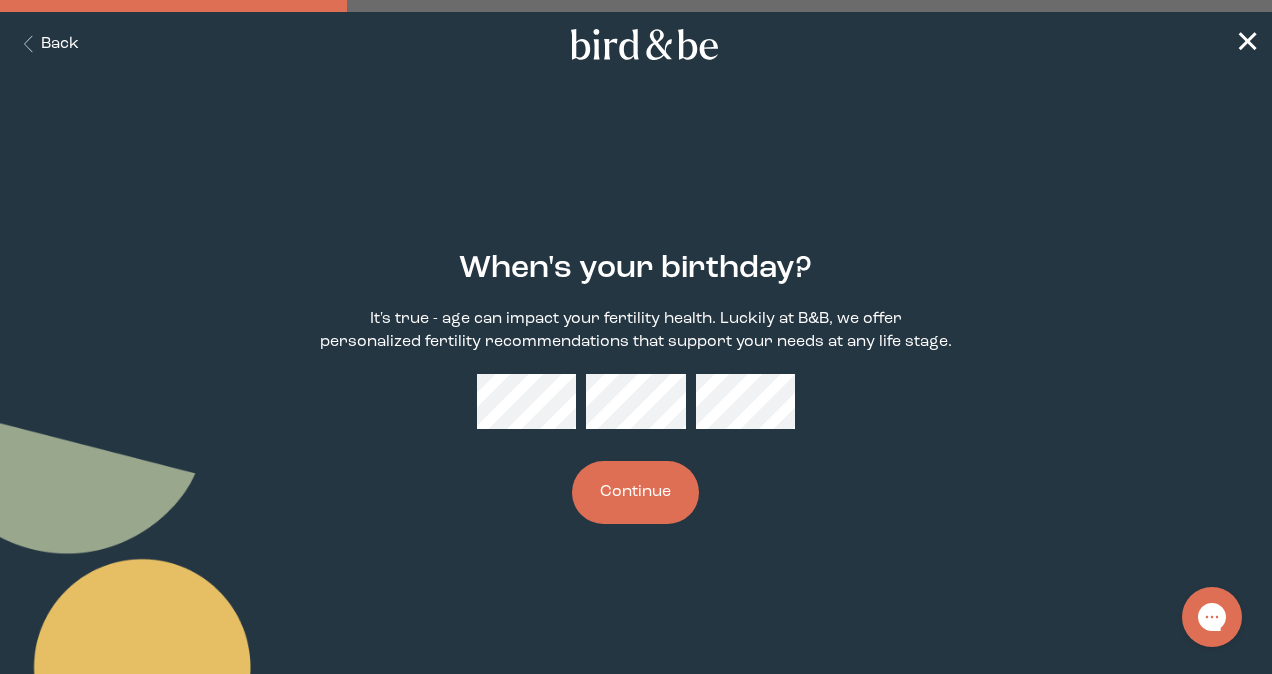 click on "Continue" at bounding box center (635, 492) 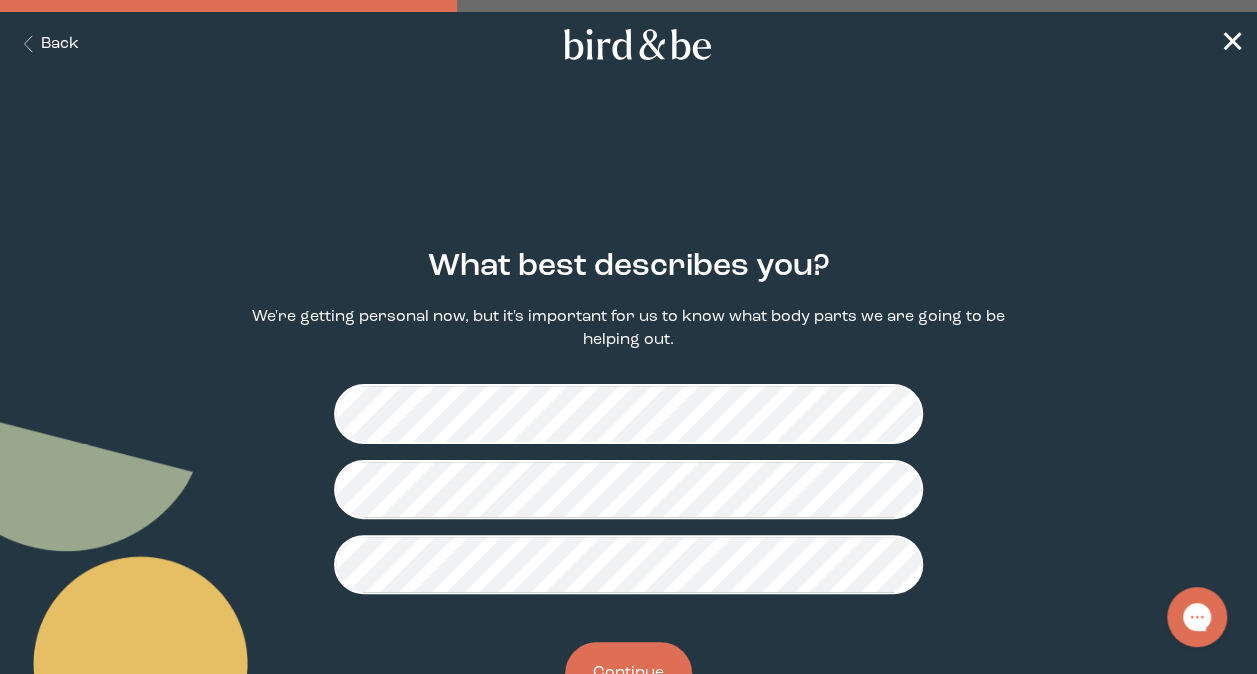 click on "Continue" at bounding box center [628, 673] 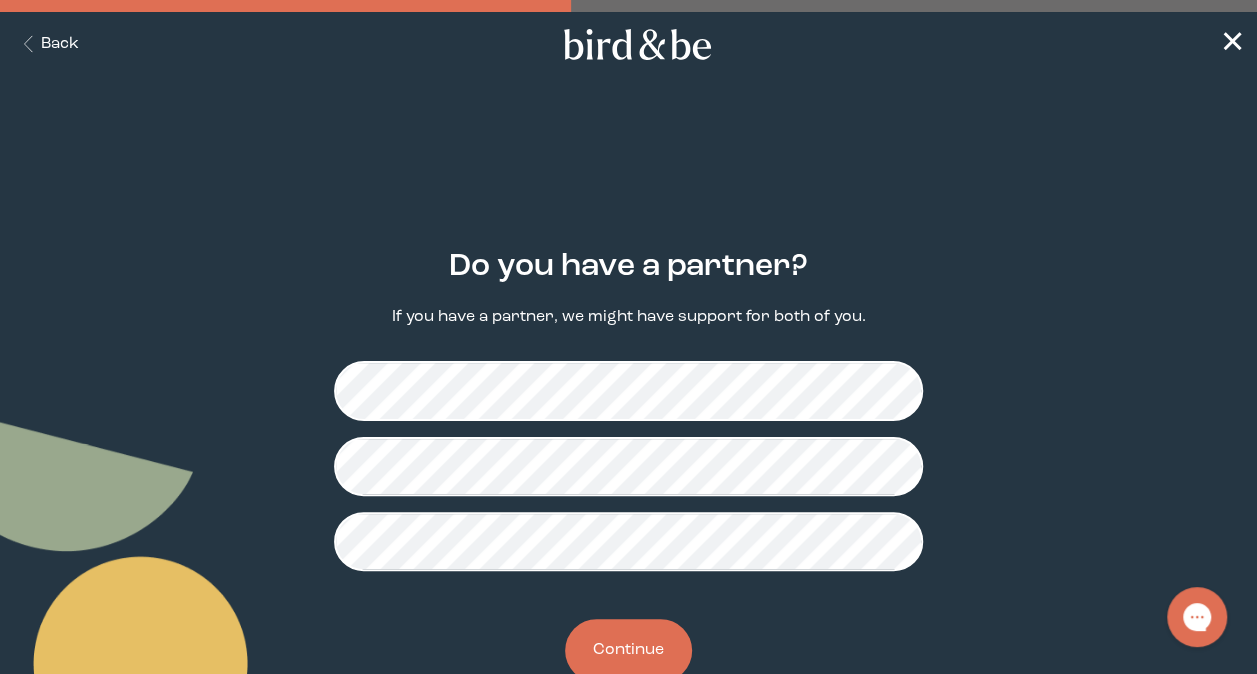 click on "Continue" at bounding box center [628, 650] 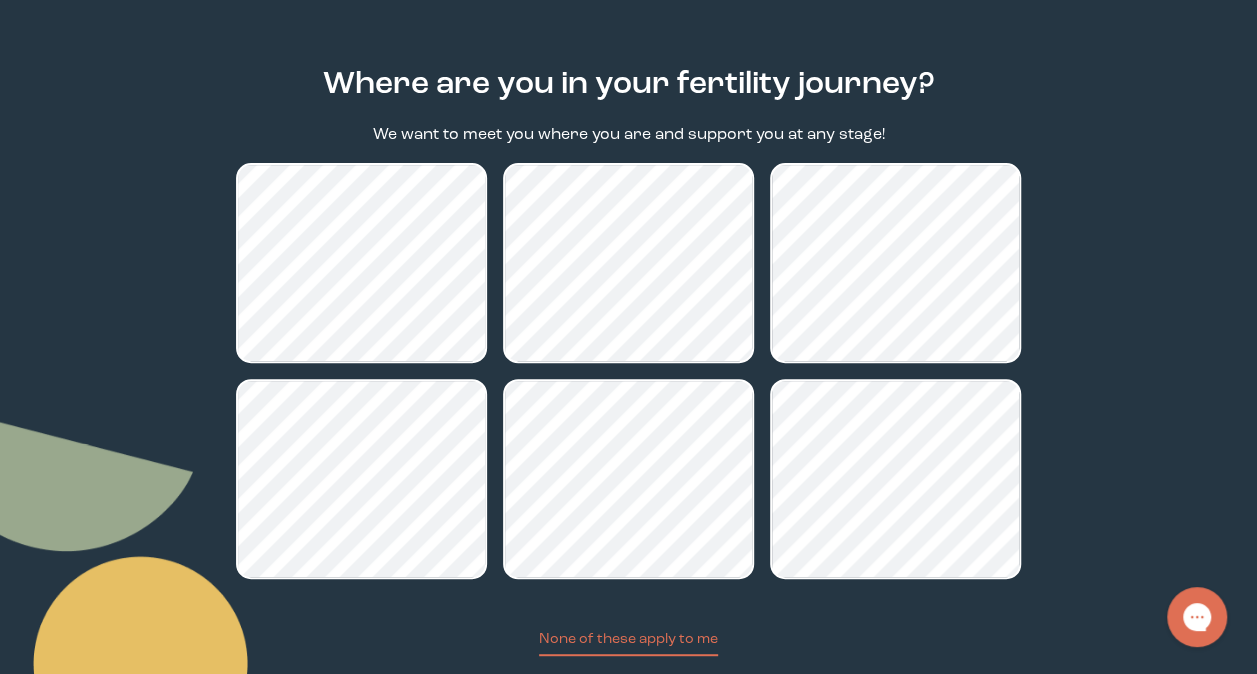 scroll, scrollTop: 184, scrollLeft: 0, axis: vertical 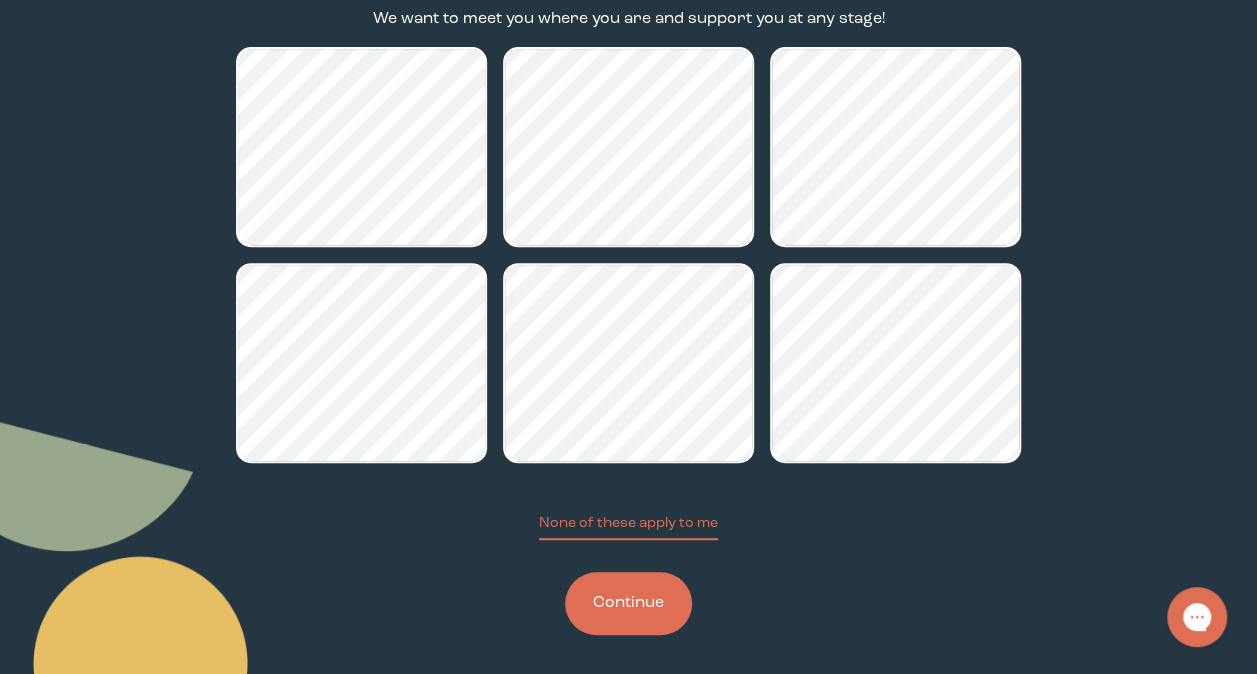 click on "Continue" at bounding box center (628, 603) 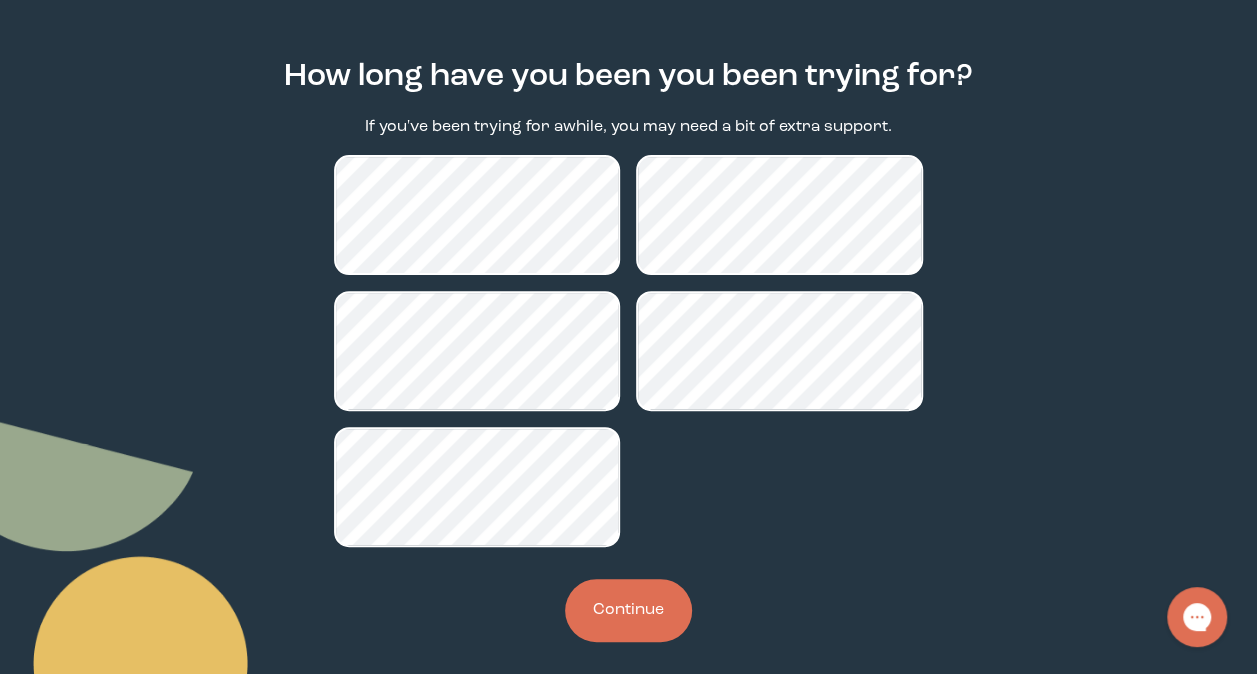scroll, scrollTop: 206, scrollLeft: 0, axis: vertical 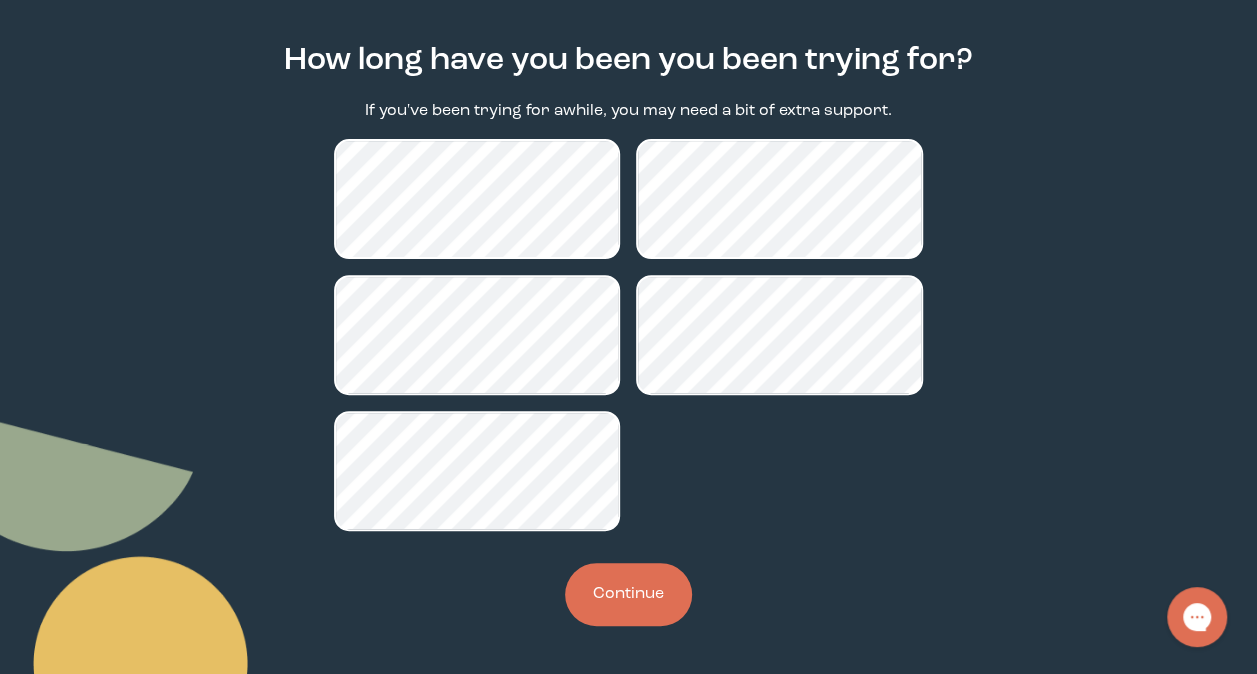 click on "Continue" at bounding box center (628, 594) 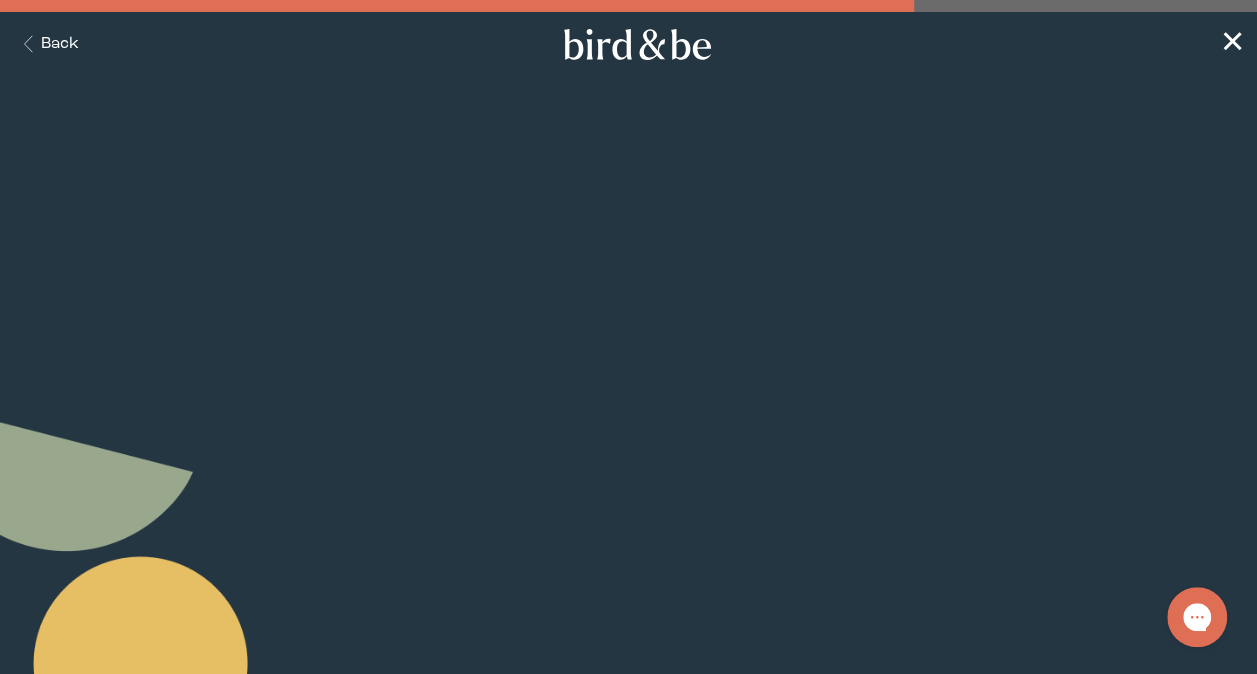 scroll, scrollTop: 0, scrollLeft: 0, axis: both 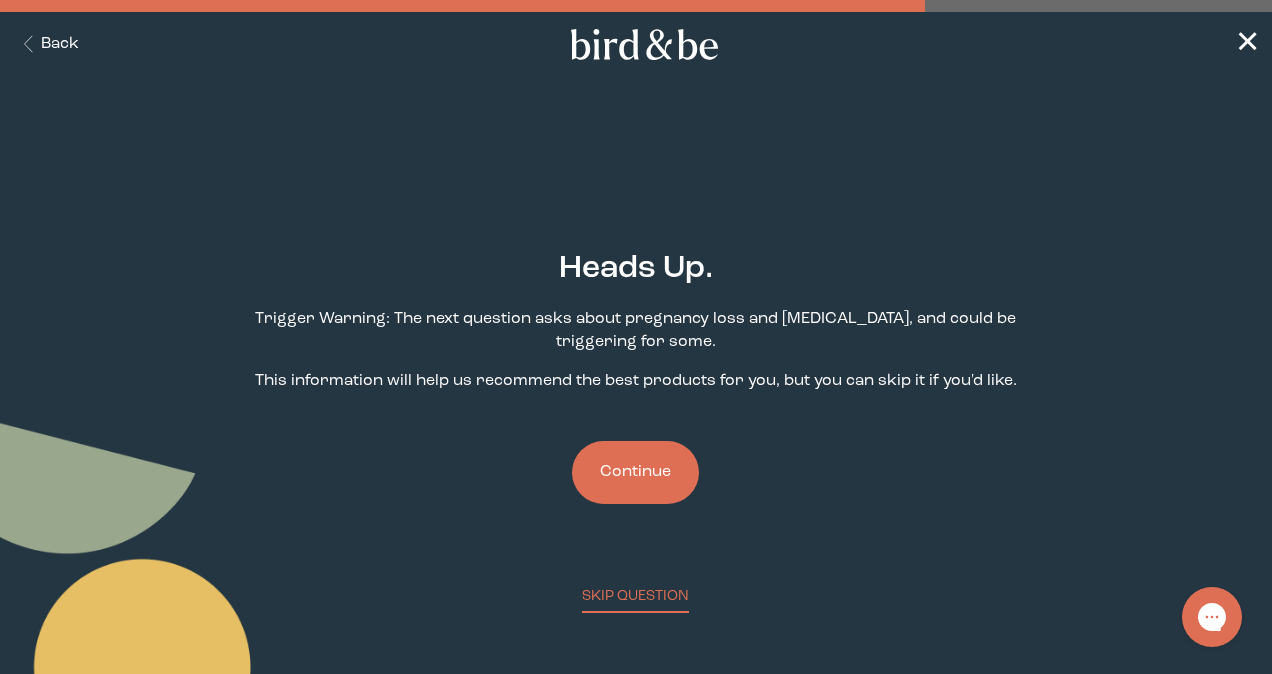 click on "Continue" at bounding box center (635, 472) 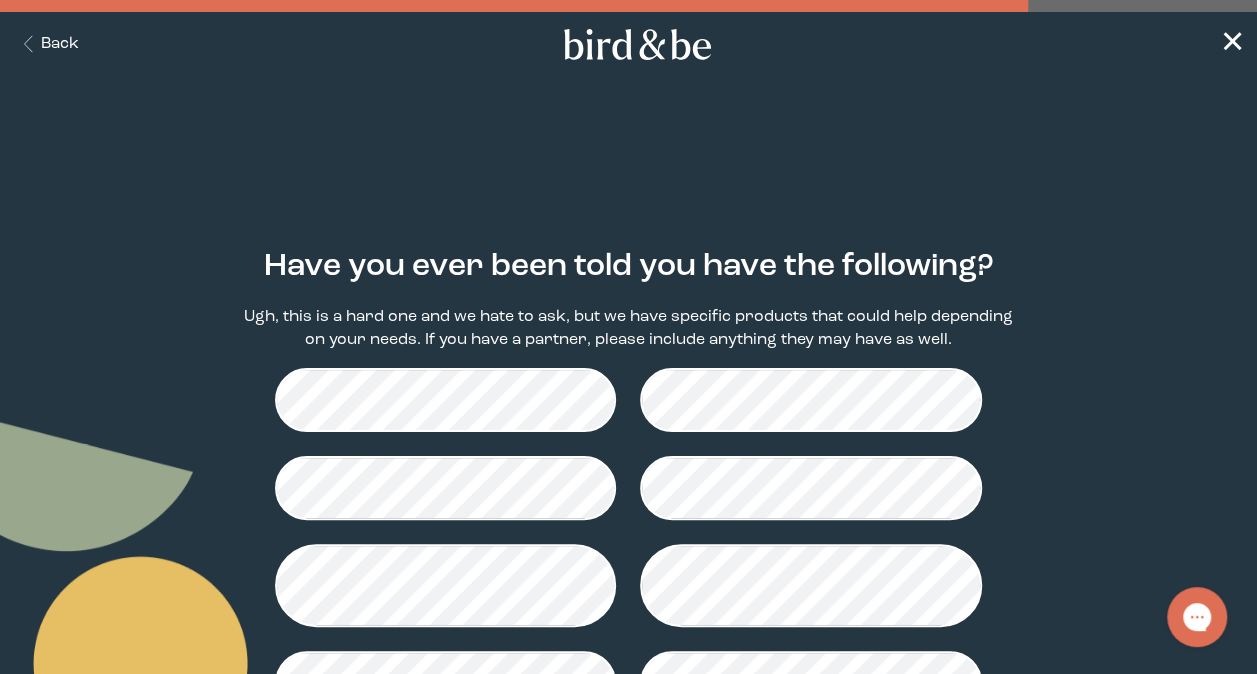 click on "Have you ever been told you have the following? Ugh, this is a hard one and we hate to ask, but we have specific products that could help depending on your needs. If you have a partner, please include anything they may have as well. Continue" at bounding box center (628, 574) 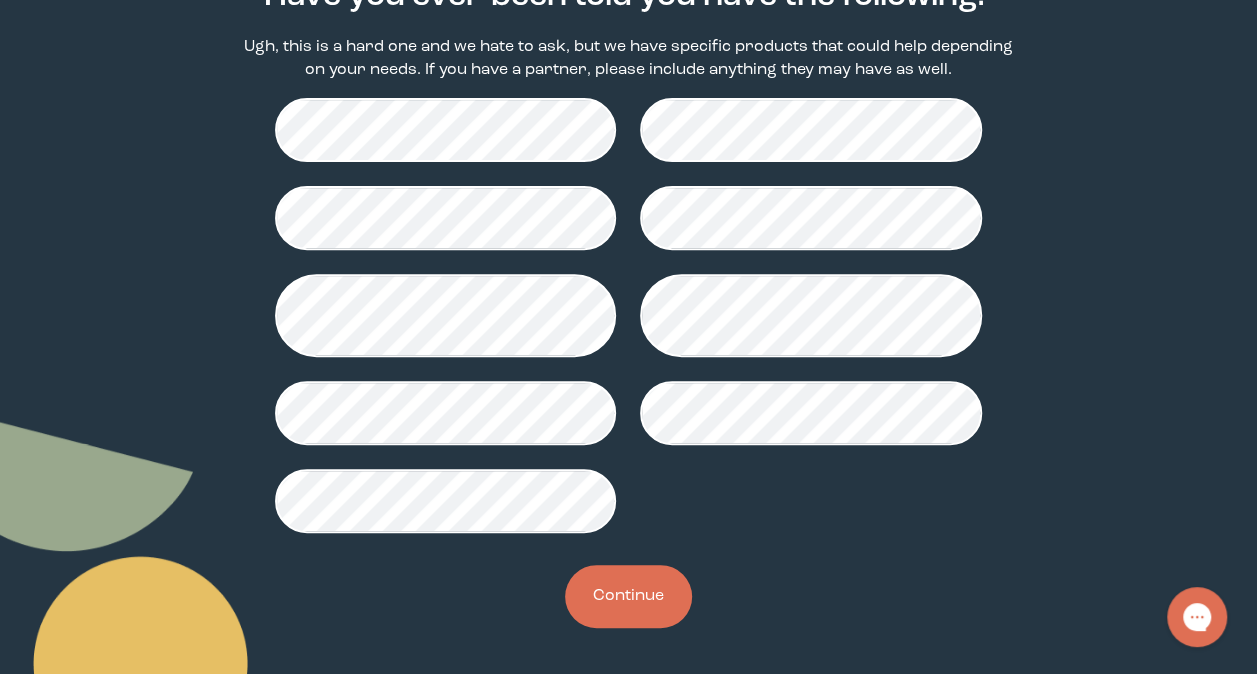 scroll, scrollTop: 272, scrollLeft: 0, axis: vertical 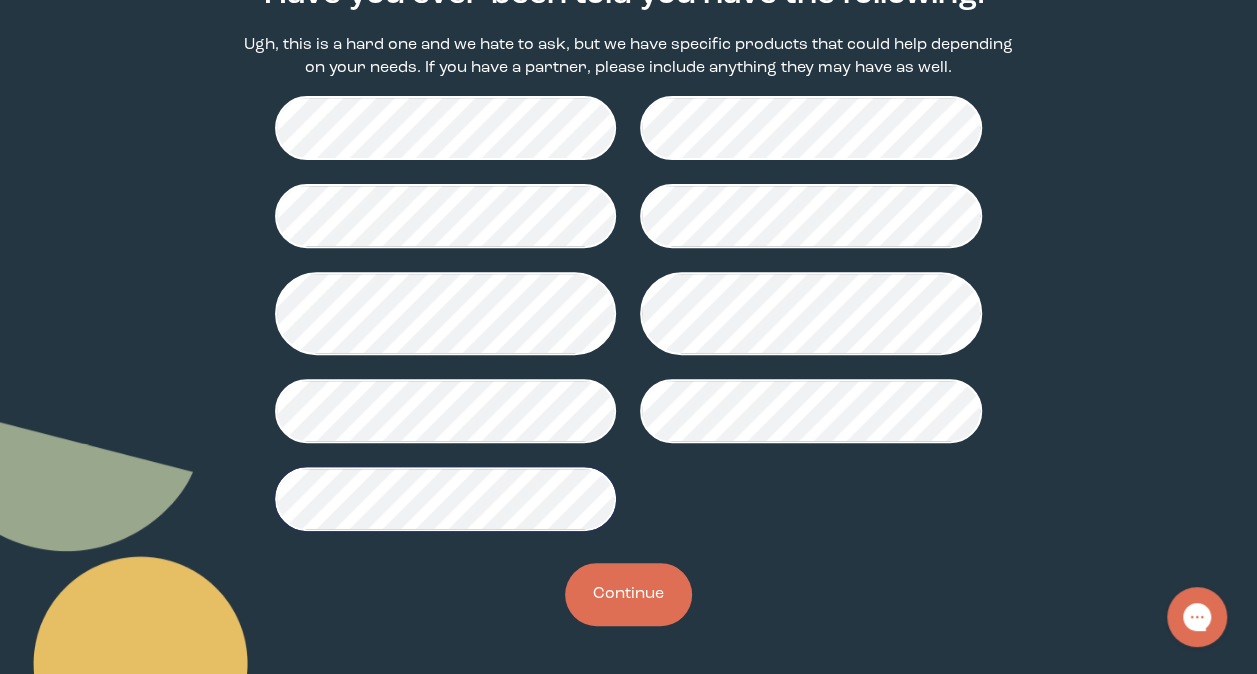 click on "Continue" at bounding box center [628, 594] 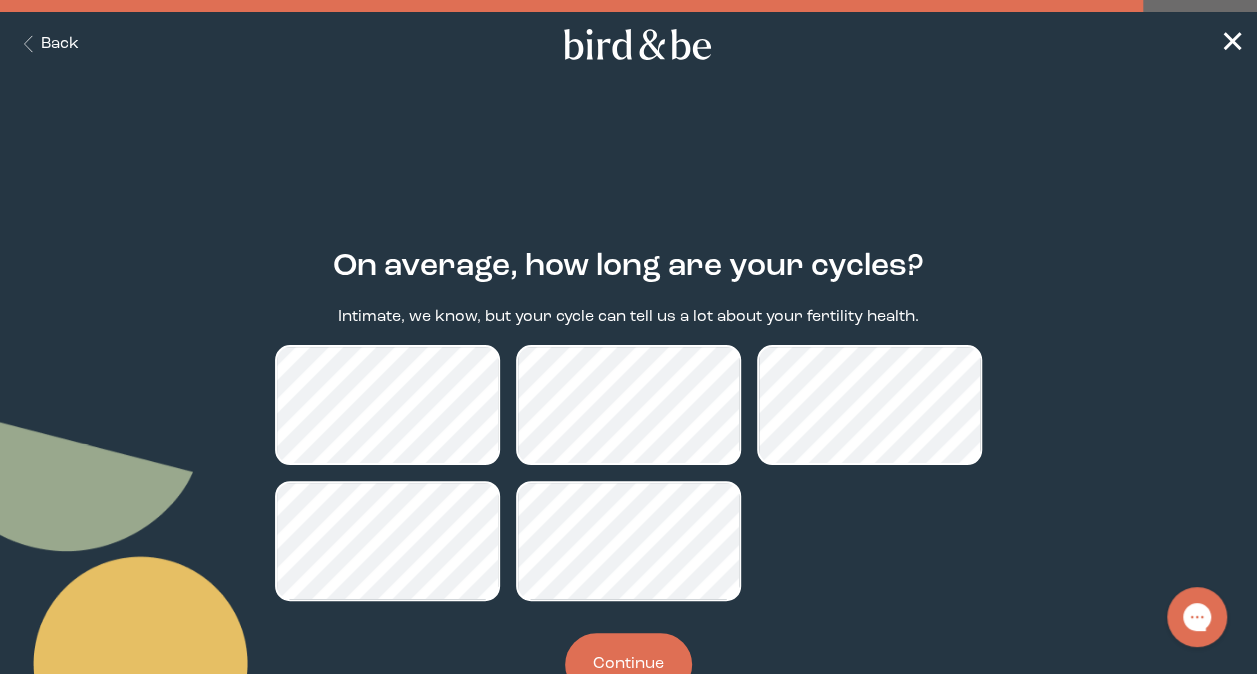 click on "Continue" at bounding box center (628, 664) 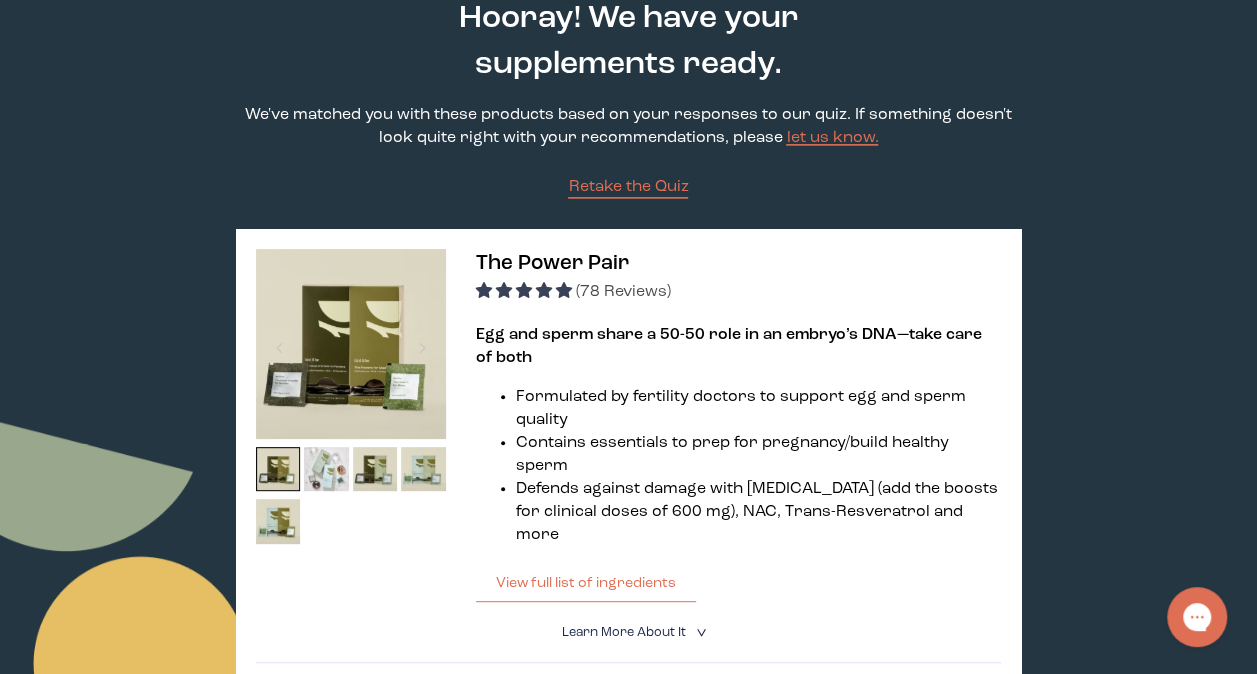 scroll, scrollTop: 118, scrollLeft: 0, axis: vertical 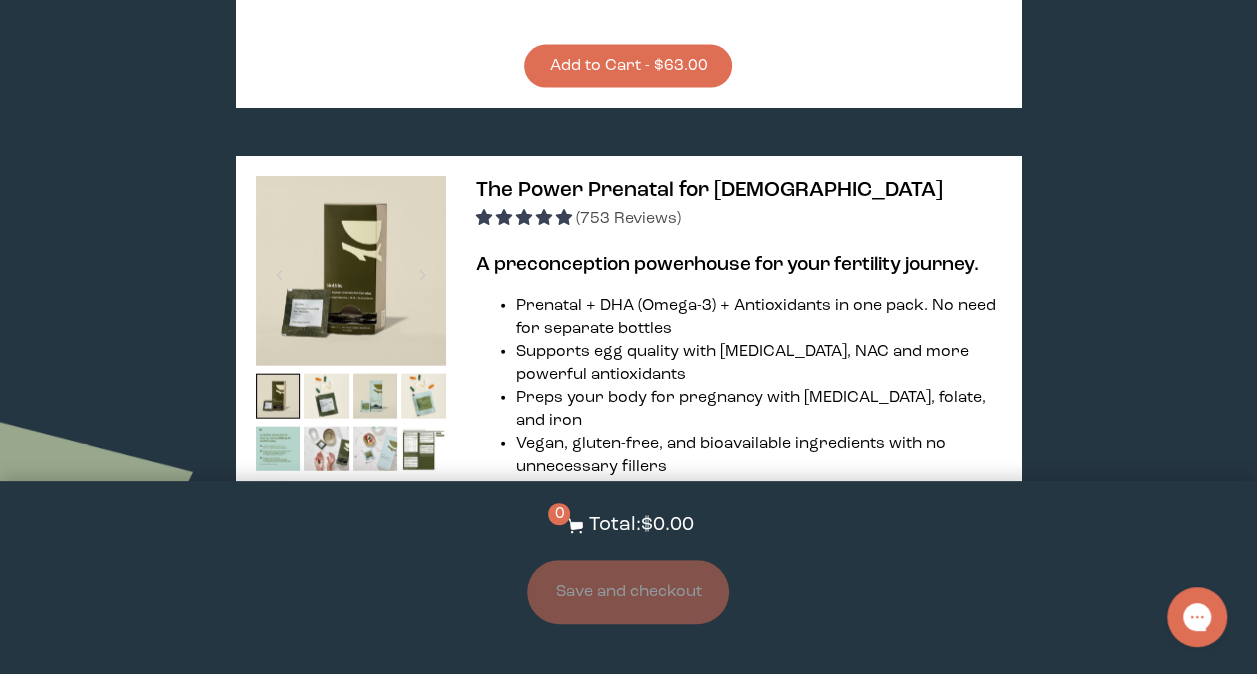 click on "Hooray! We have your supplements ready. We've matched you with these products based on your responses to our quiz. If something doesn't look quite right with your recommendations, please   let us know. Retake the Quiz The Power Pair         (78  Reviews)   Egg and sperm share a 50-50 role in an embryo’s DNA—take care of both
Formulated by fertility doctors to support egg and sperm quality
Contains essentials to prep for pregnancy/build healthy sperm
Defends against damage with [MEDICAL_DATA] (add the boosts for clinical doses of 600 mg), NAC, Trans-Resveratrol and more
View full list of ingredients List of ingredients ✖
Power Prenatal for [DEMOGRAPHIC_DATA]
supplement facts
Serving Size:   1 Sachet (7 Capsules)
Servings per box:   30
ingredient
Vitamin A (as [MEDICAL_DATA])     540 mcg RAE    60% DV
[MEDICAL_DATA] (as [MEDICAL_DATA])     5 mg    417% DV
[MEDICAL_DATA] (as [MEDICAL_DATA])     1.5 mg    115% DV
[MEDICAL_DATA] (as [MEDICAL_DATA])     30 mg    188% DV" at bounding box center [628, 1724] 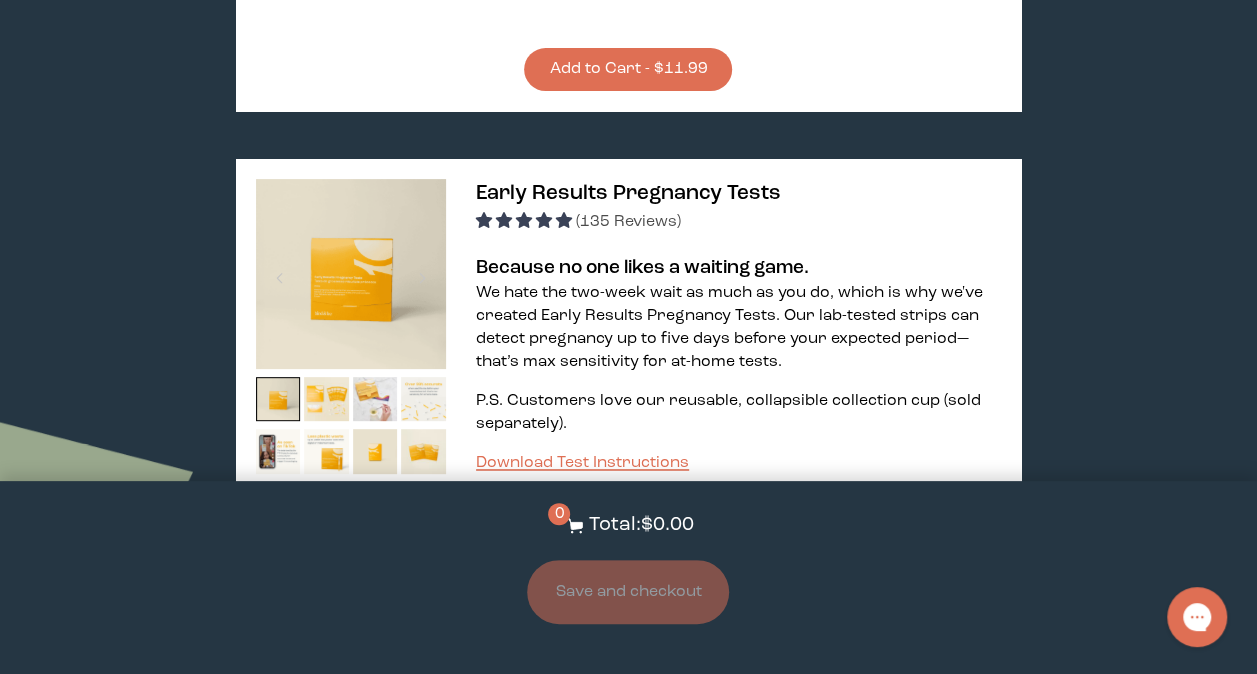 scroll, scrollTop: 4001, scrollLeft: 0, axis: vertical 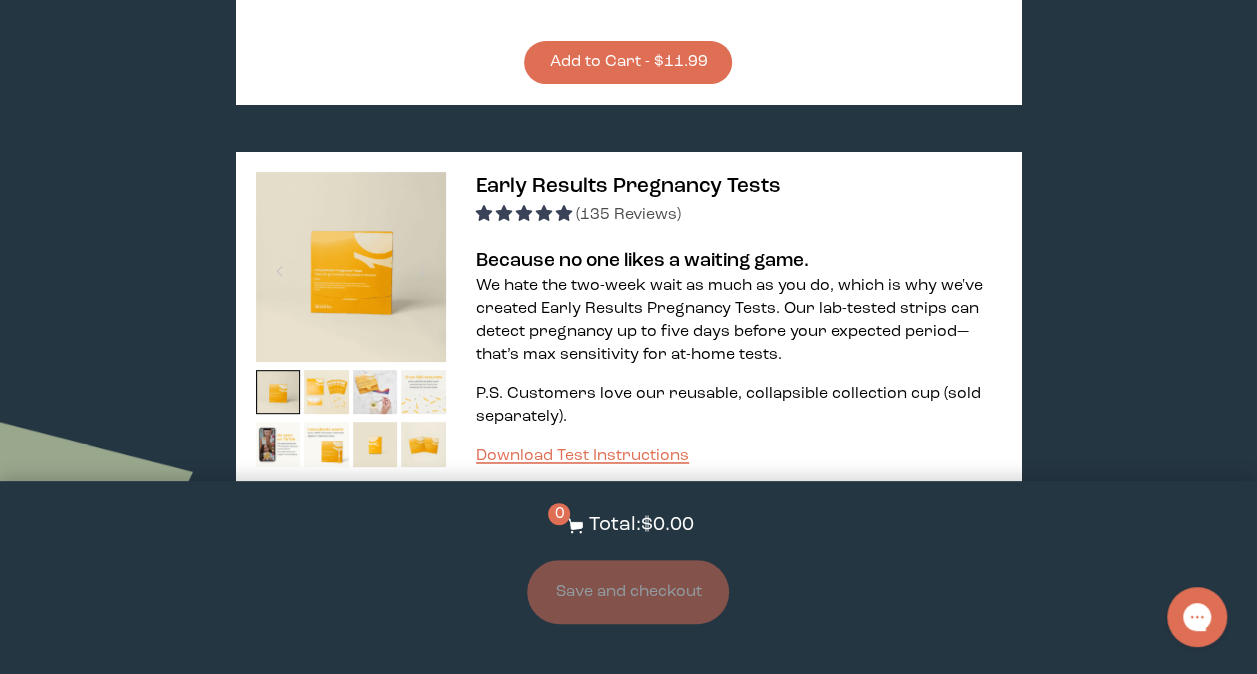click on "1 Pack (5 Tests)" at bounding box center [487, 615] 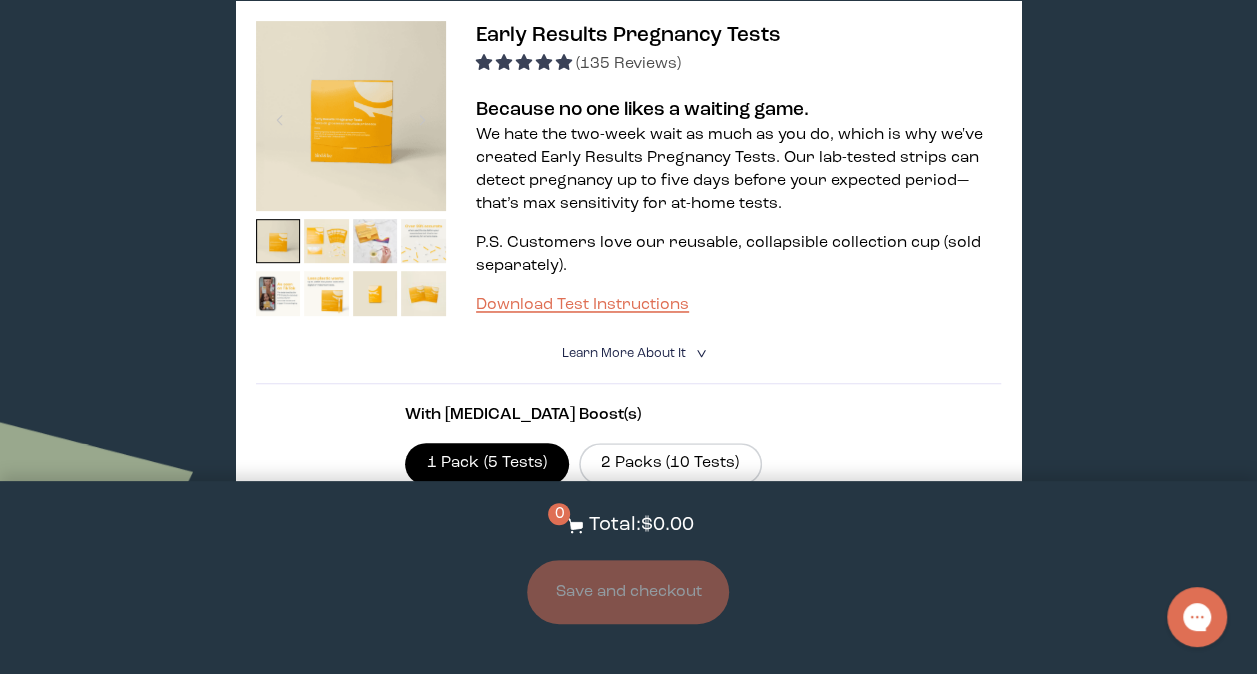 scroll, scrollTop: 4158, scrollLeft: 0, axis: vertical 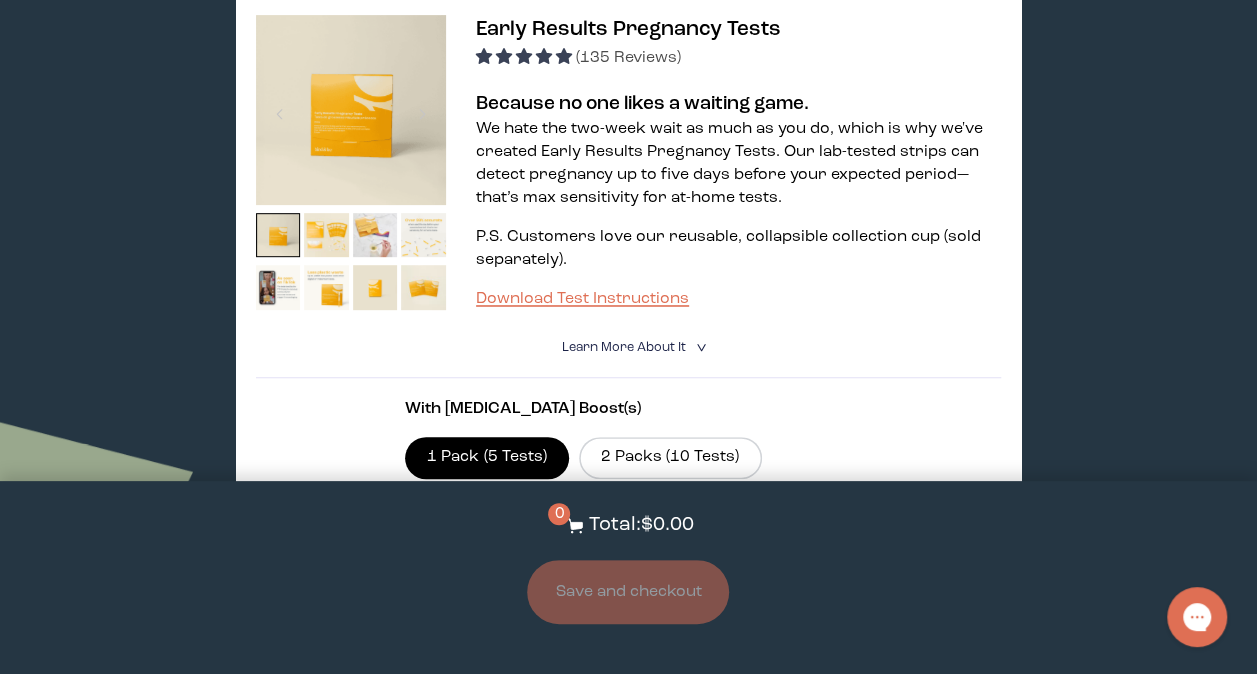 click on "1 Bulk Box (20 Tests)" at bounding box center (506, 510) 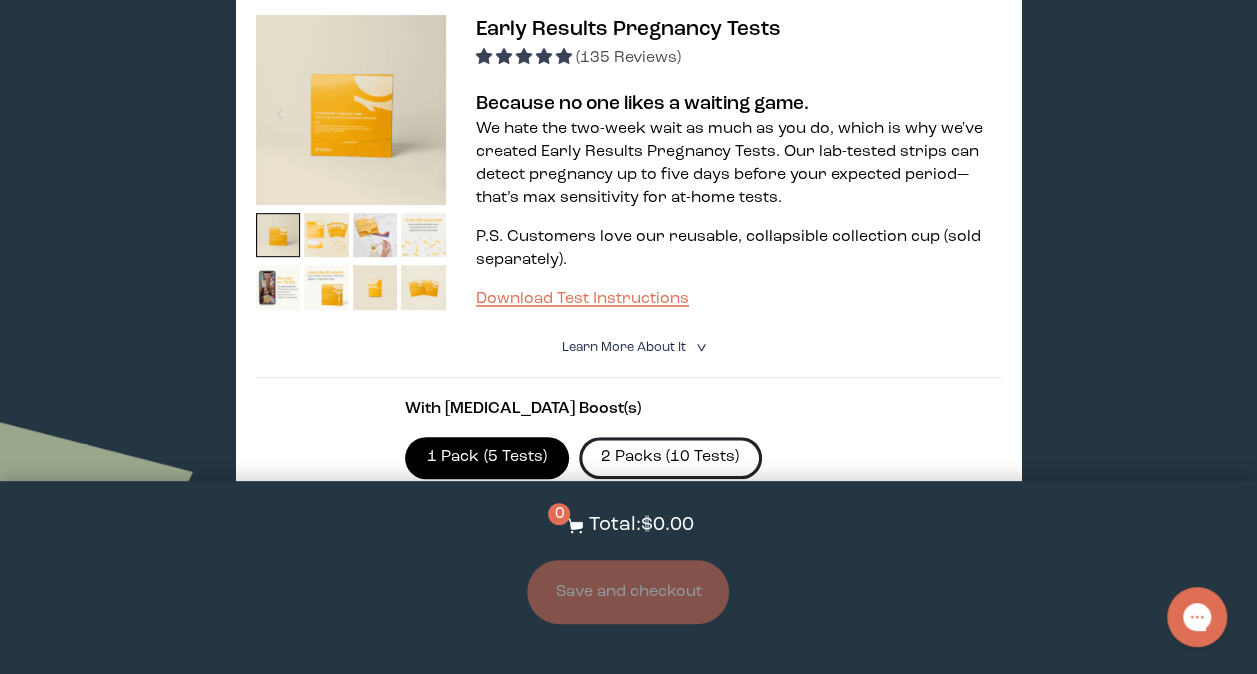 click on "2 Packs (10 Tests)" at bounding box center [670, 458] 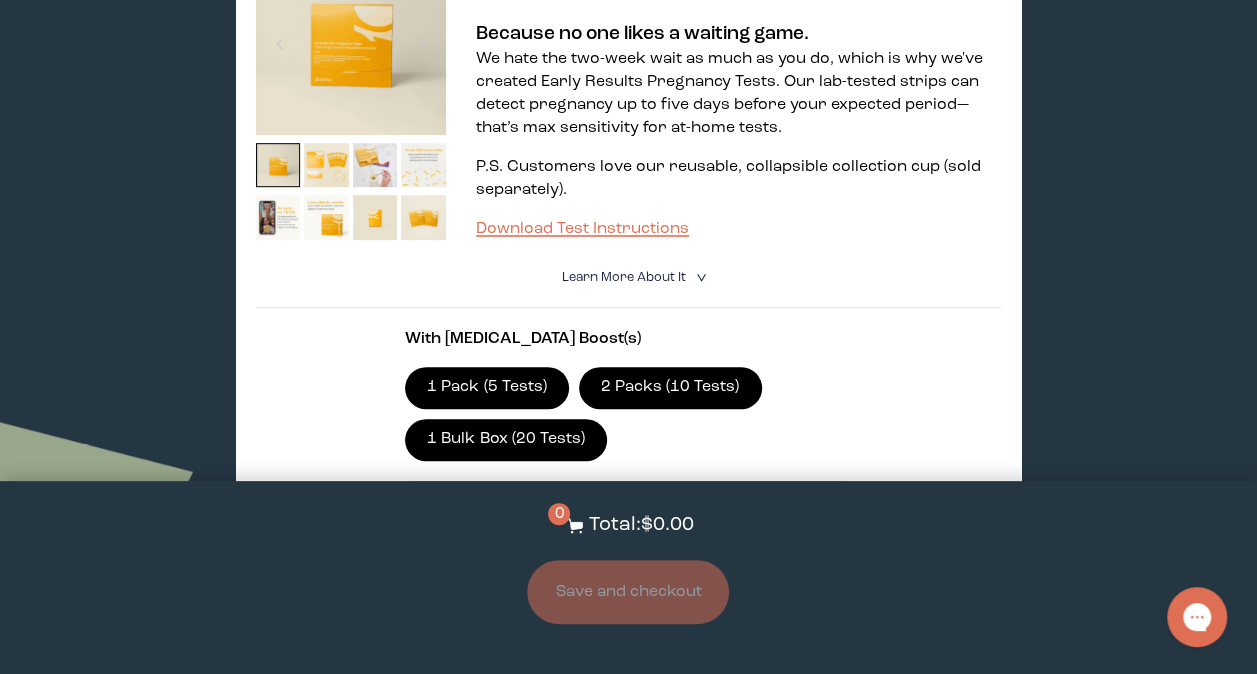 scroll, scrollTop: 4238, scrollLeft: 0, axis: vertical 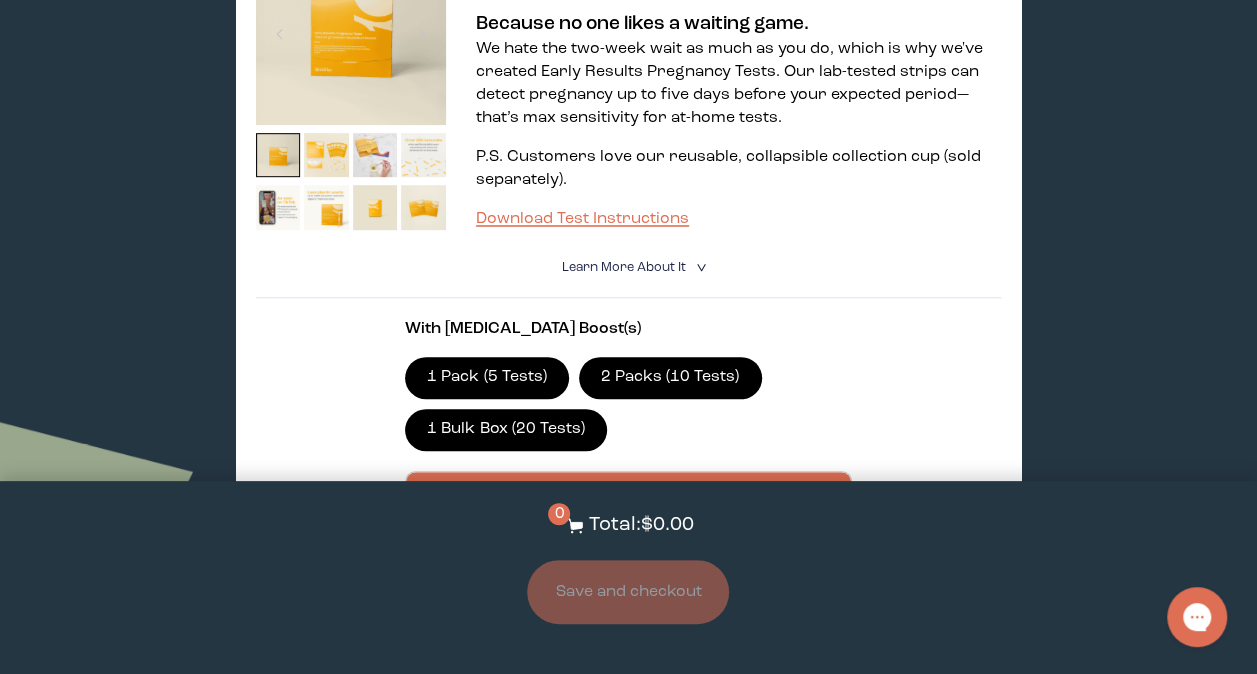 click on "With [MEDICAL_DATA] Boost(s) 1 Pack (5 Tests) 2 Packs (10 Tests) 1 Bulk Box (20 Tests) $19.98   $15.00  One-time purchase $19.98   $15.00  Subscribe     + Free Shipping Add to Cart - $15.00" at bounding box center (628, 487) 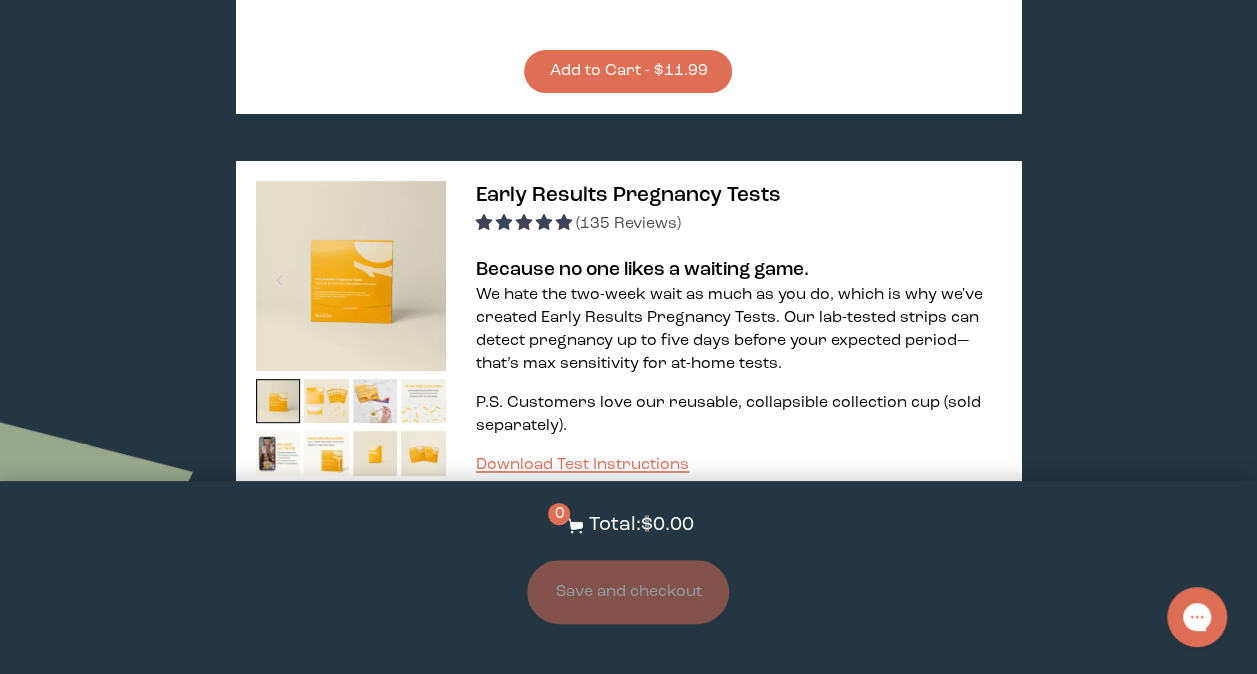 scroll, scrollTop: 3996, scrollLeft: 0, axis: vertical 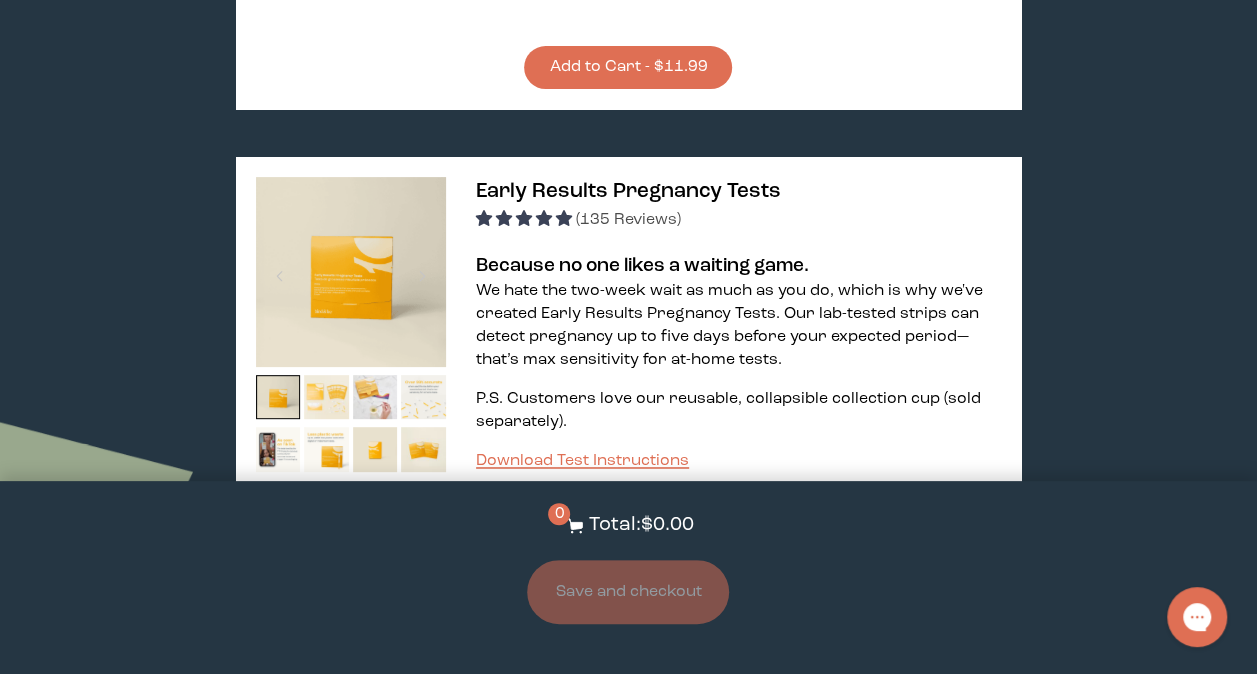 click at bounding box center [326, 397] 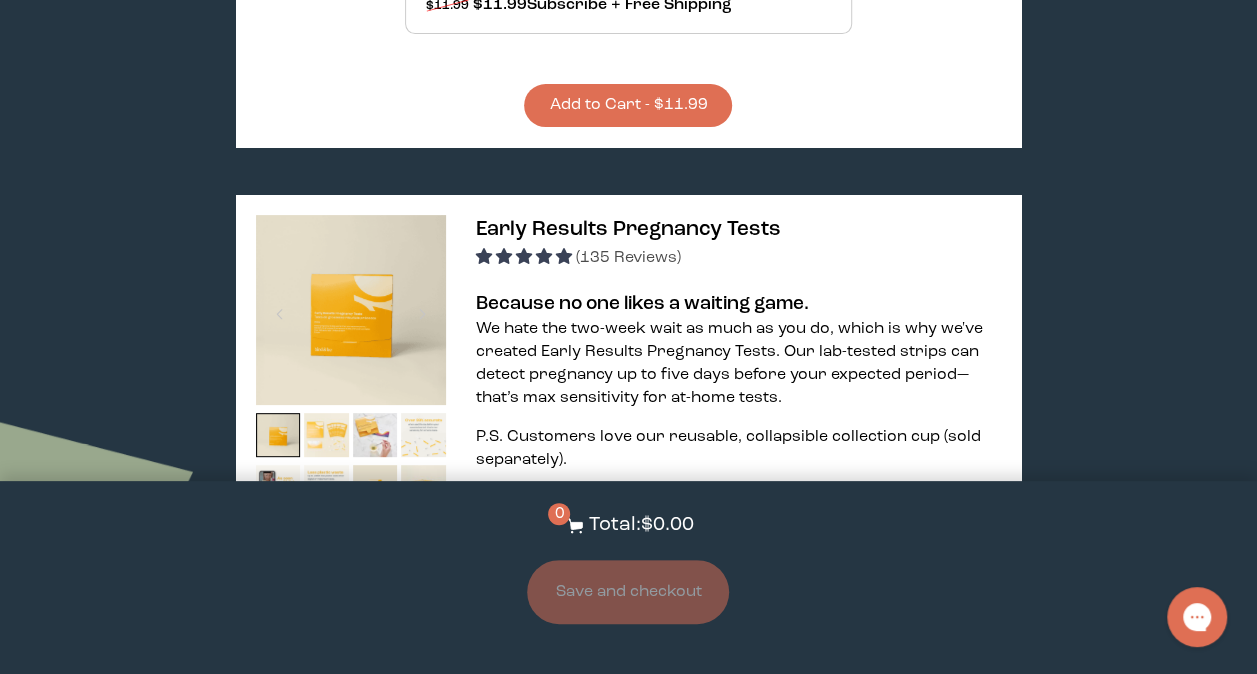 scroll, scrollTop: 3950, scrollLeft: 0, axis: vertical 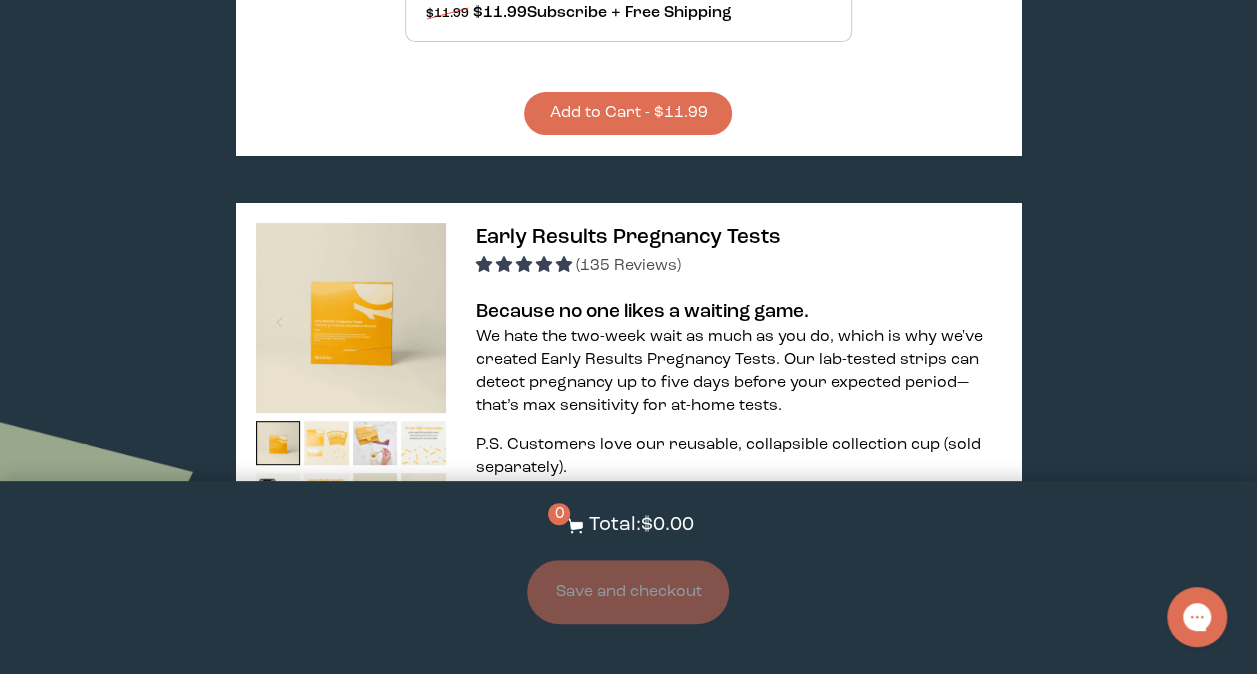 click at bounding box center [326, 443] 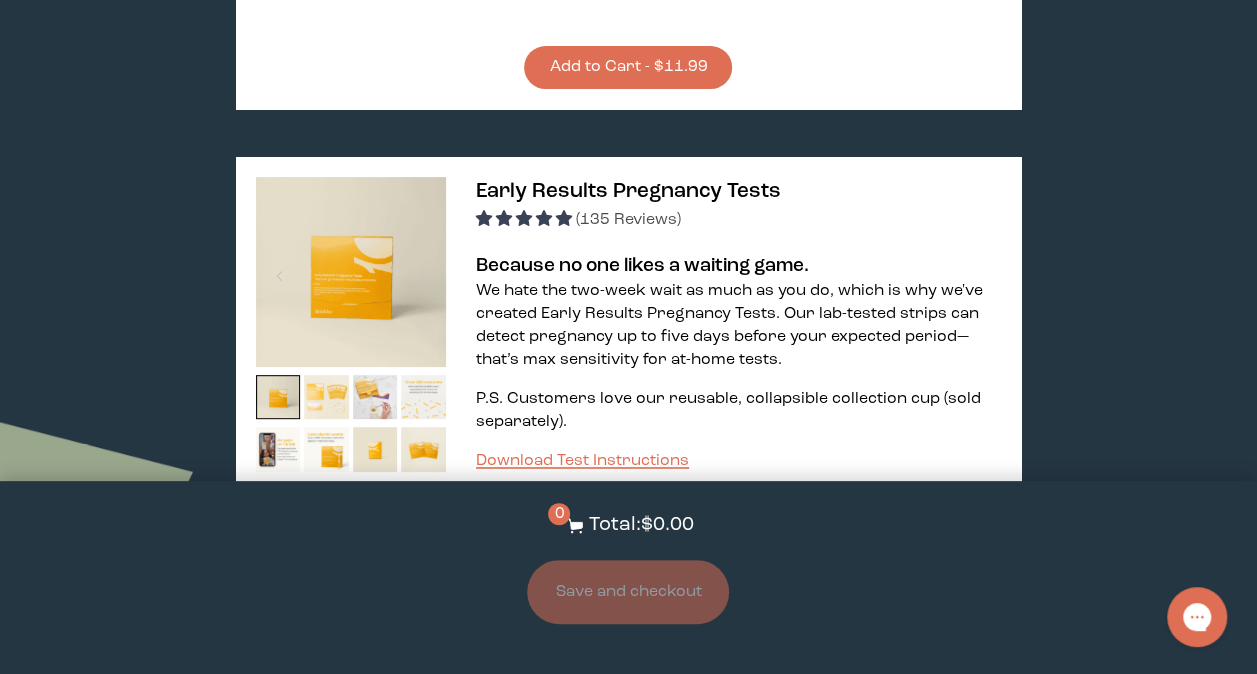 scroll, scrollTop: 3995, scrollLeft: 0, axis: vertical 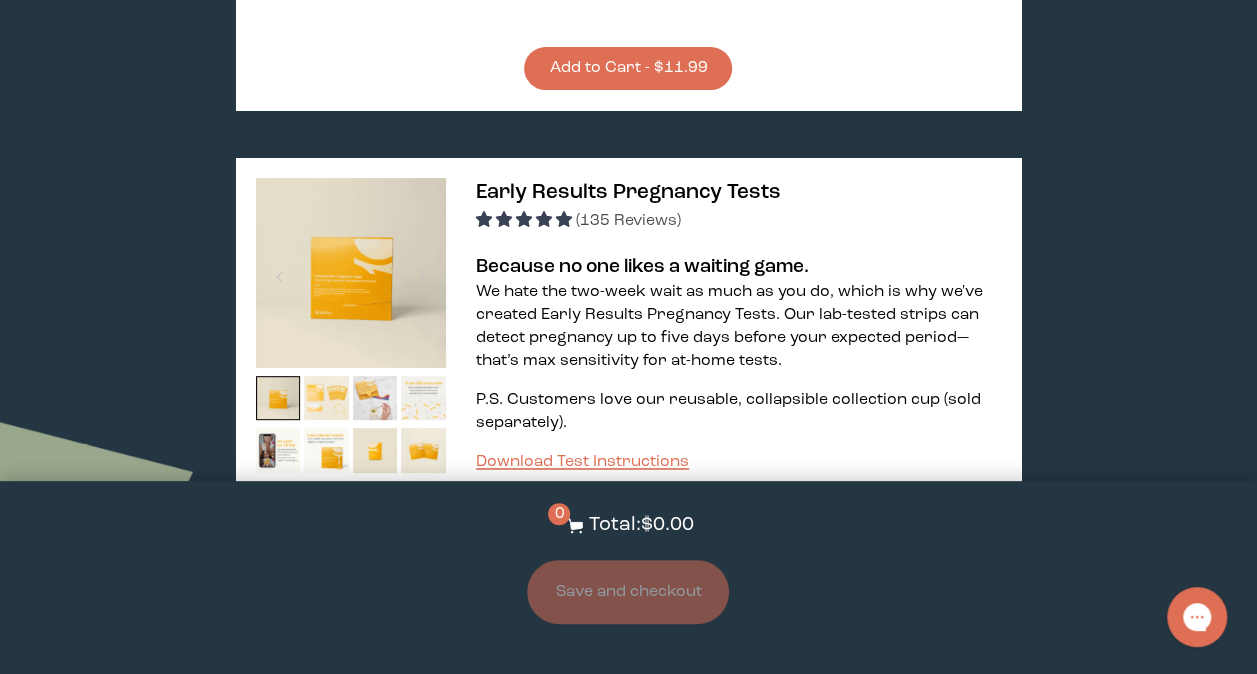 click at bounding box center [326, 398] 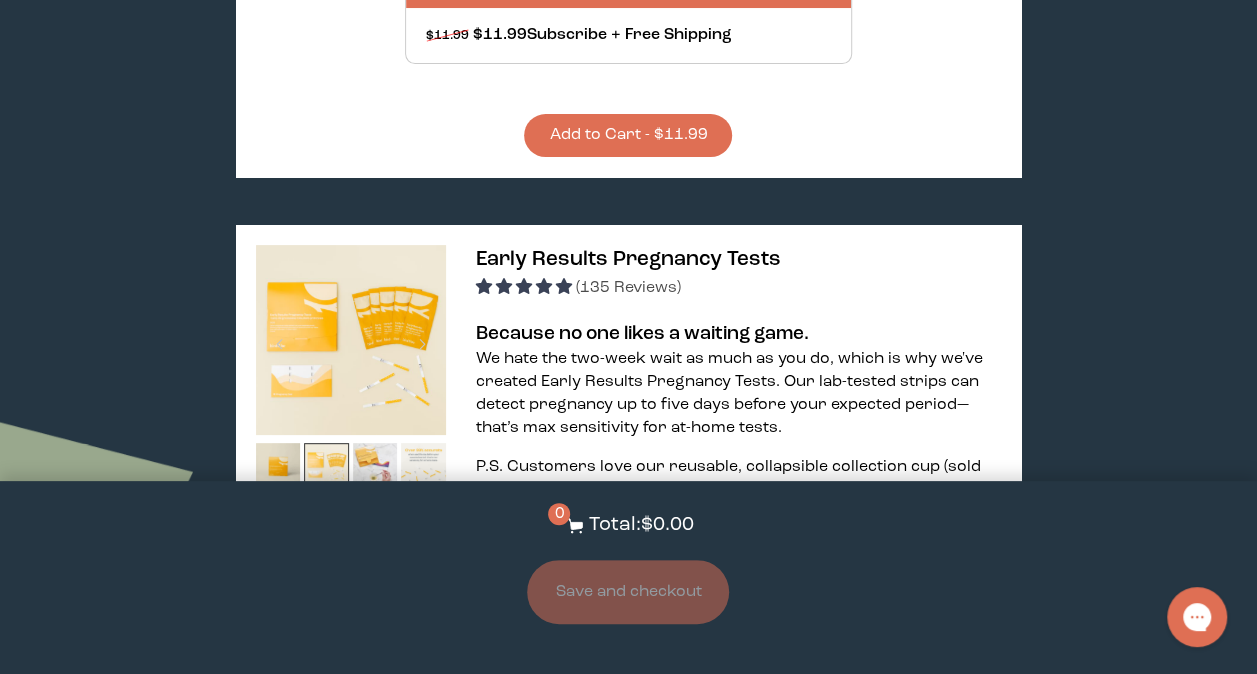 scroll, scrollTop: 3923, scrollLeft: 0, axis: vertical 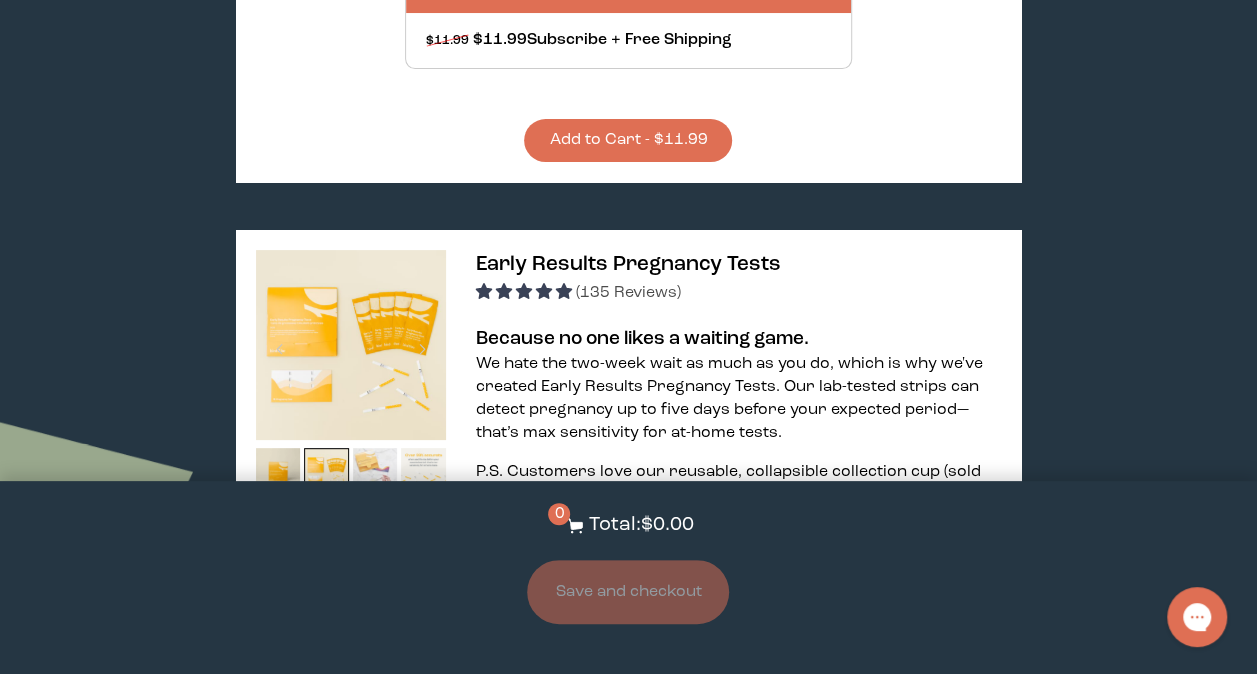 click at bounding box center [375, 470] 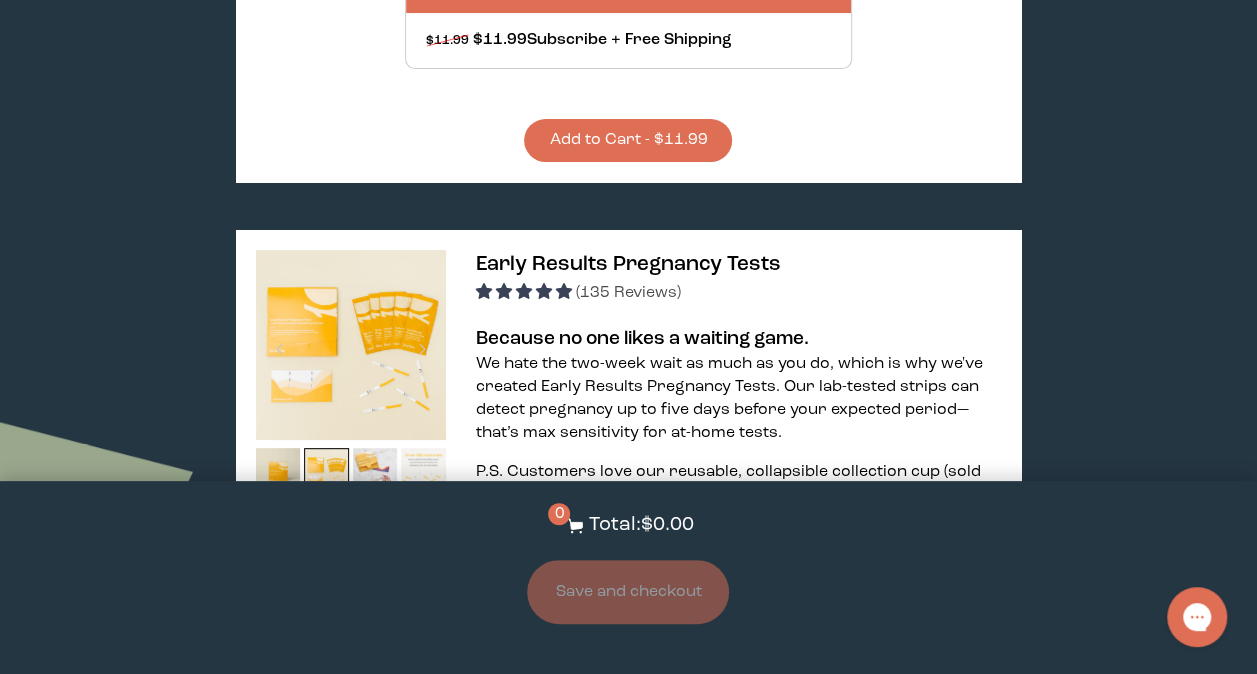 click at bounding box center [423, 470] 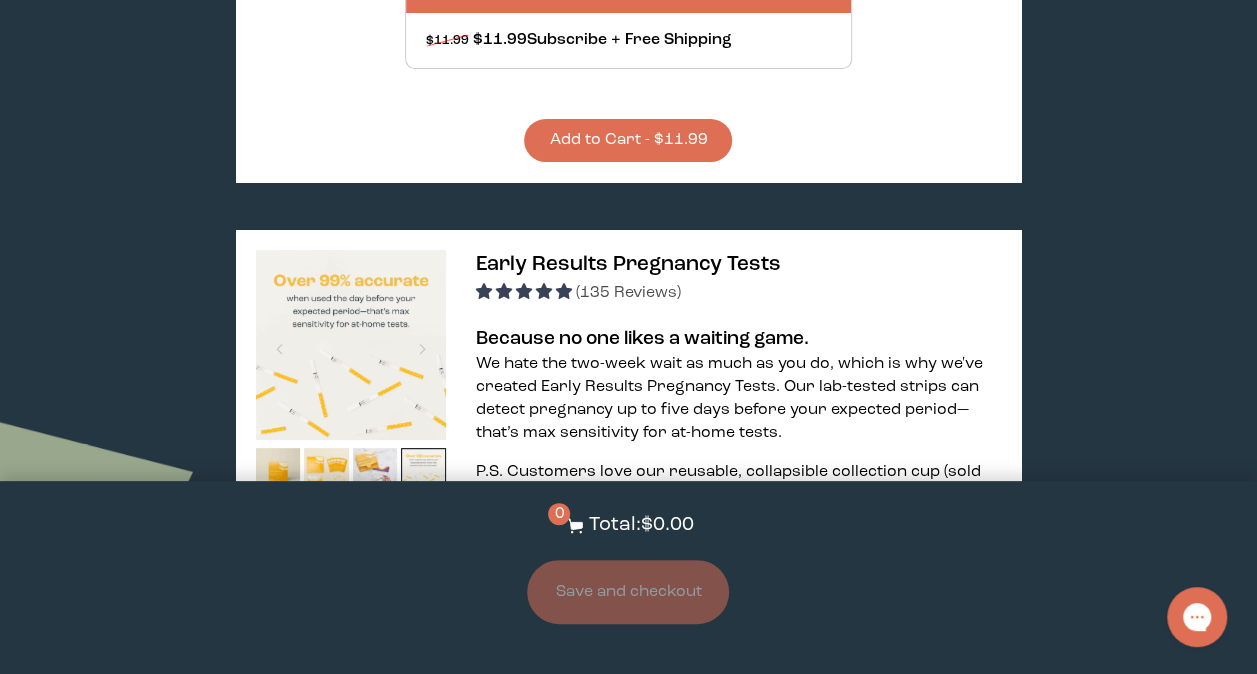 click at bounding box center [278, 522] 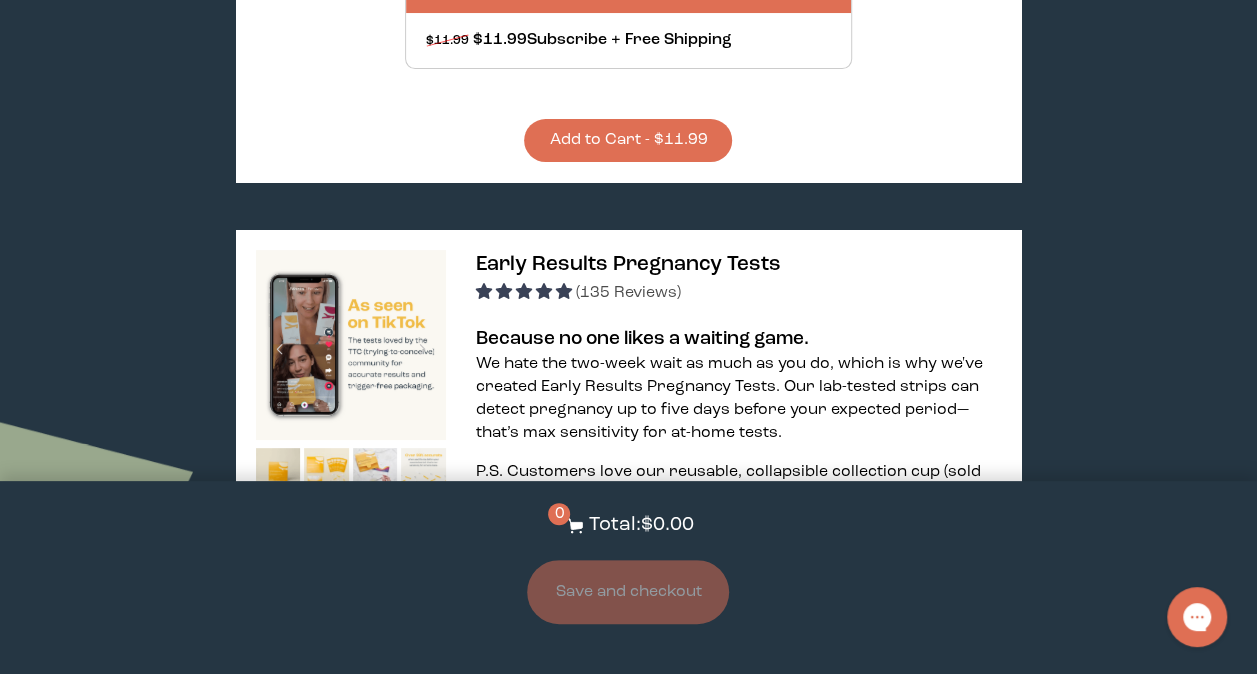 click at bounding box center [326, 522] 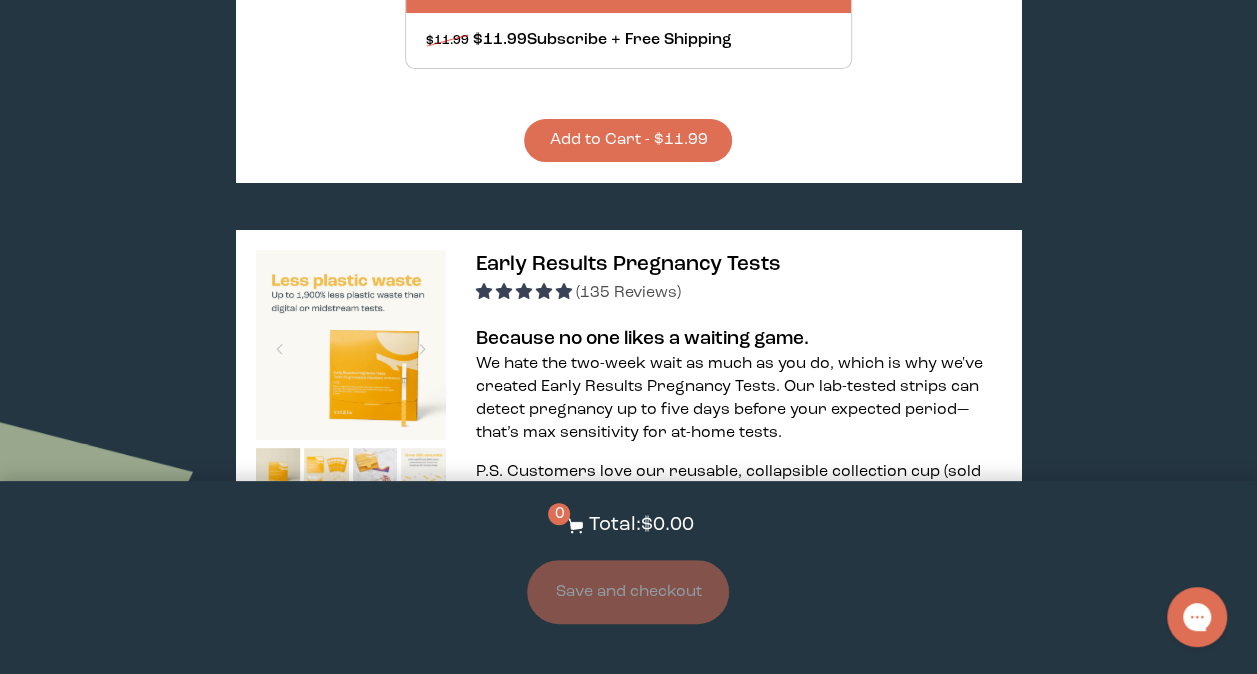 click at bounding box center (375, 526) 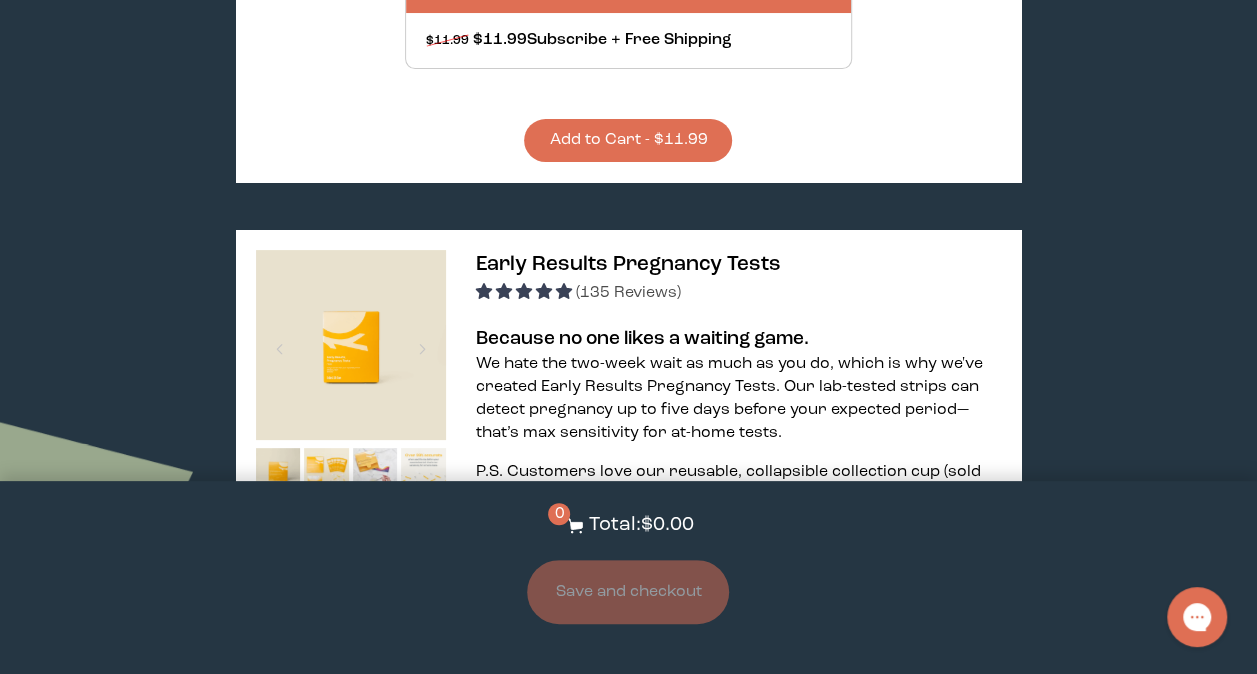click at bounding box center [423, 522] 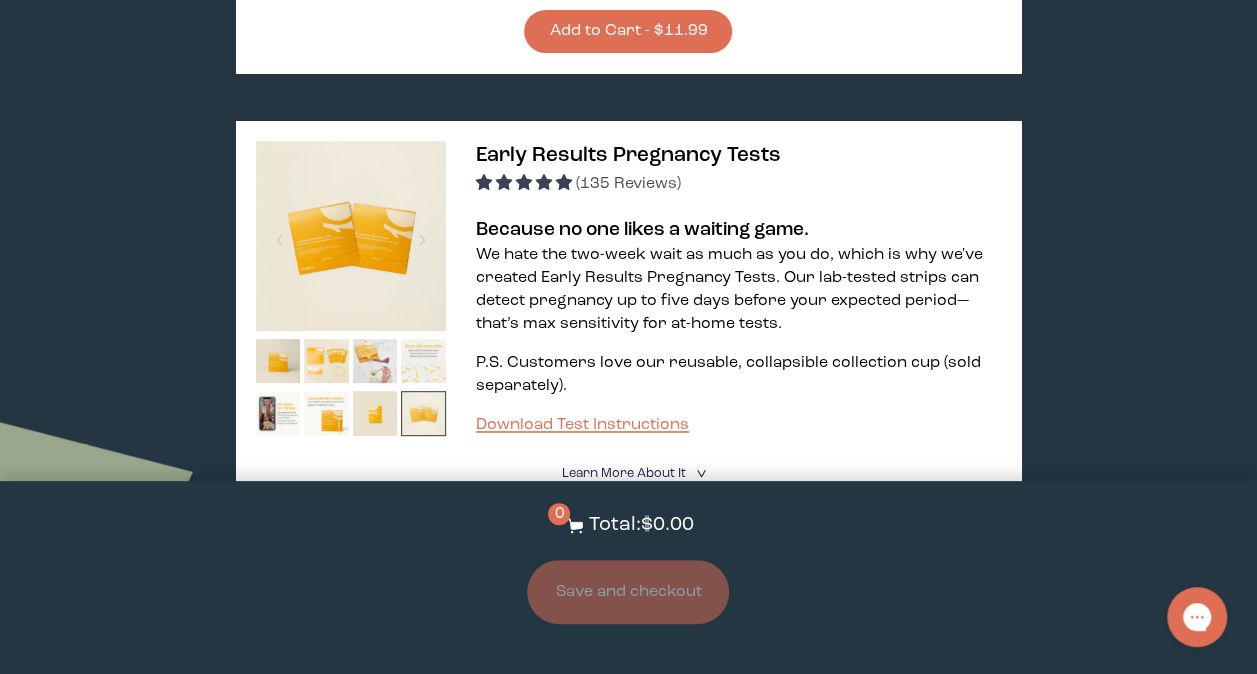 scroll, scrollTop: 4050, scrollLeft: 0, axis: vertical 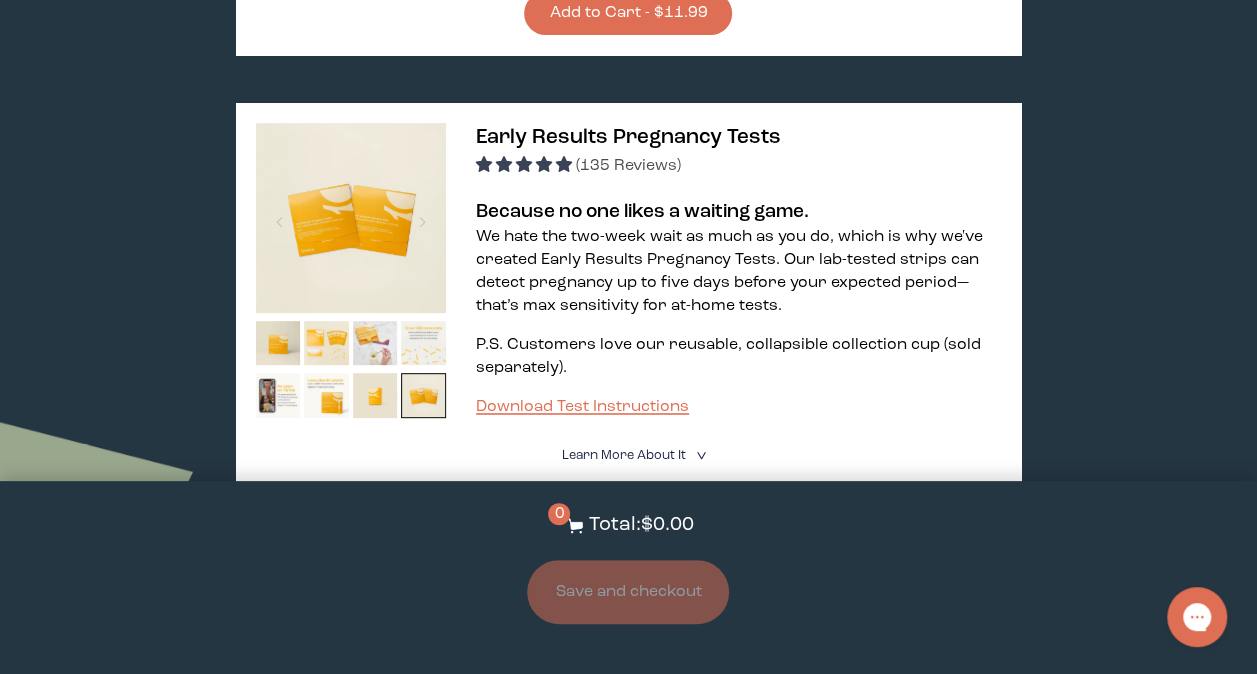 click on "1 Pack (5 Tests)" at bounding box center (487, 566) 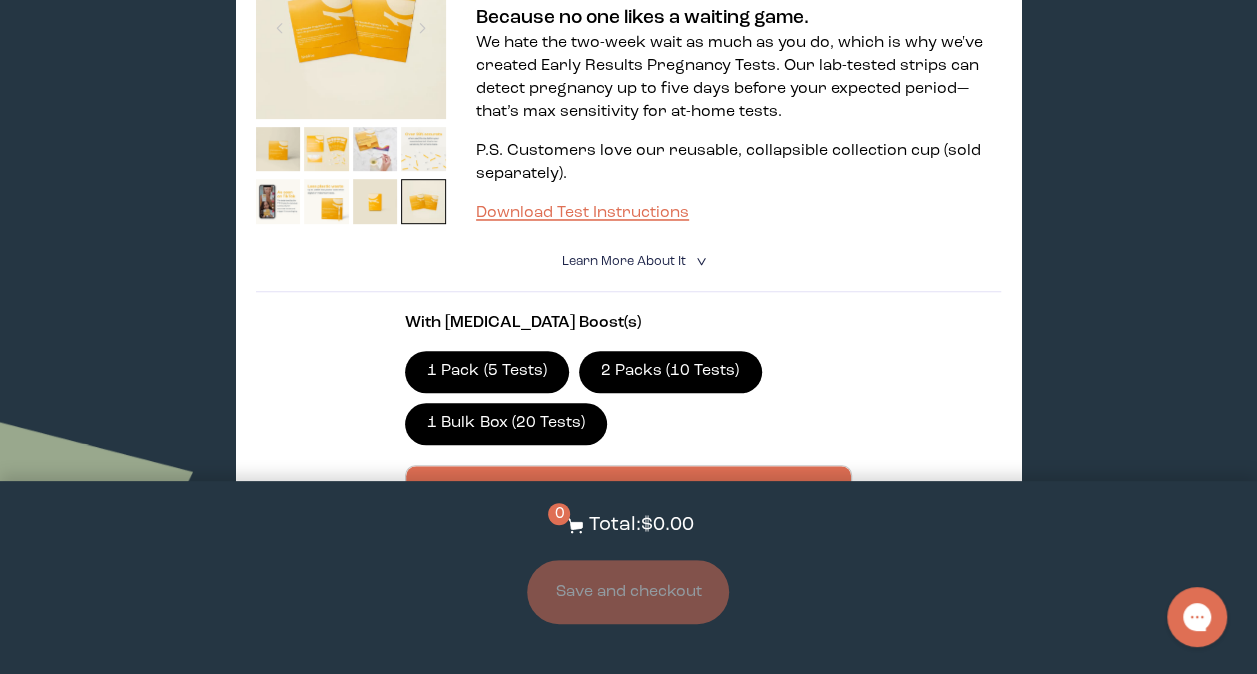 scroll, scrollTop: 4248, scrollLeft: 0, axis: vertical 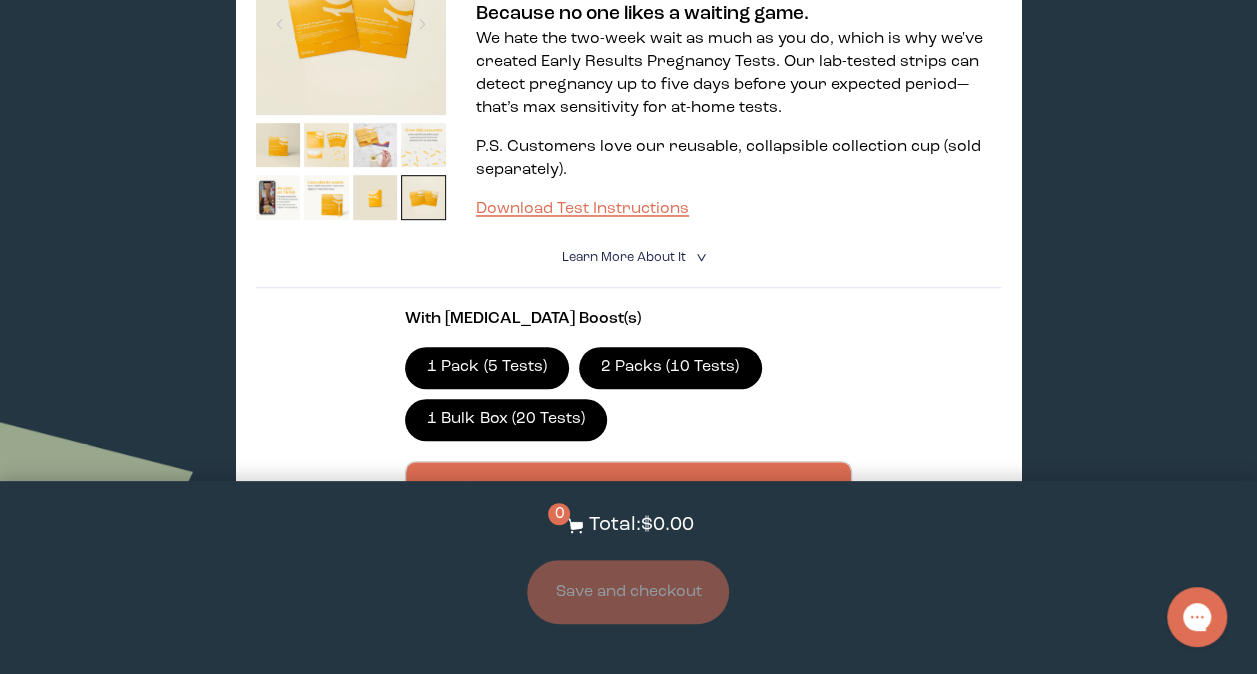 click on "Add to Cart - $9.99" at bounding box center (628, 644) 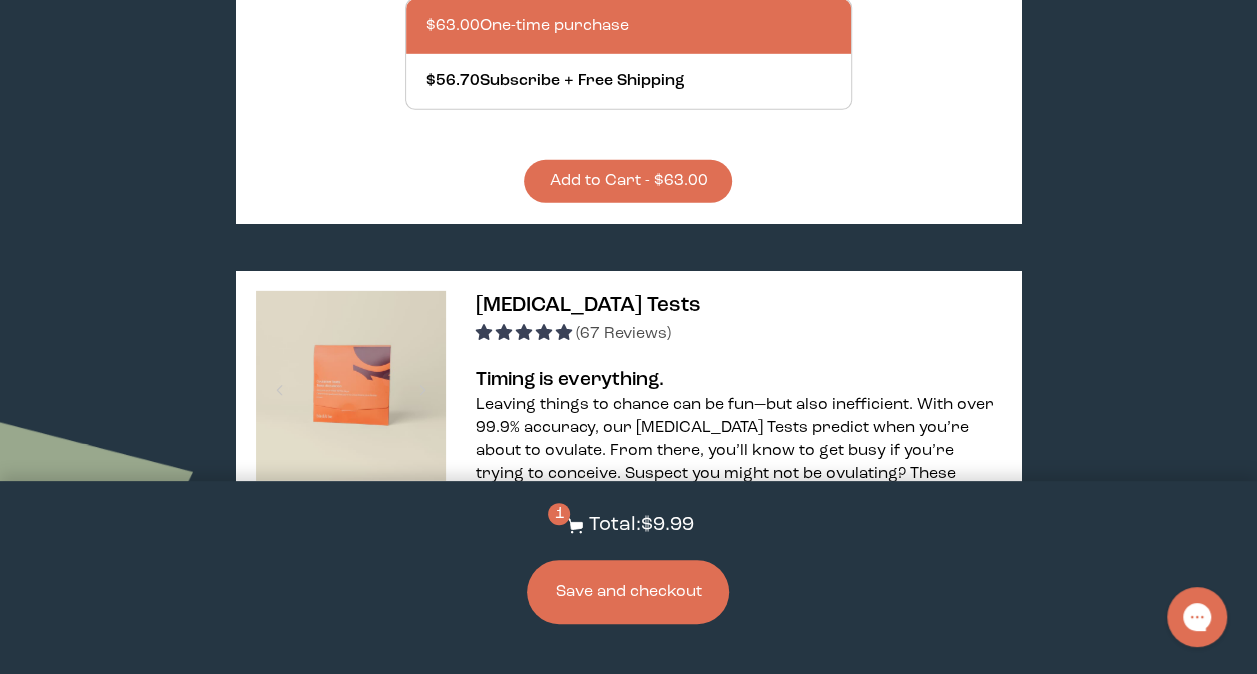 scroll, scrollTop: 2999, scrollLeft: 0, axis: vertical 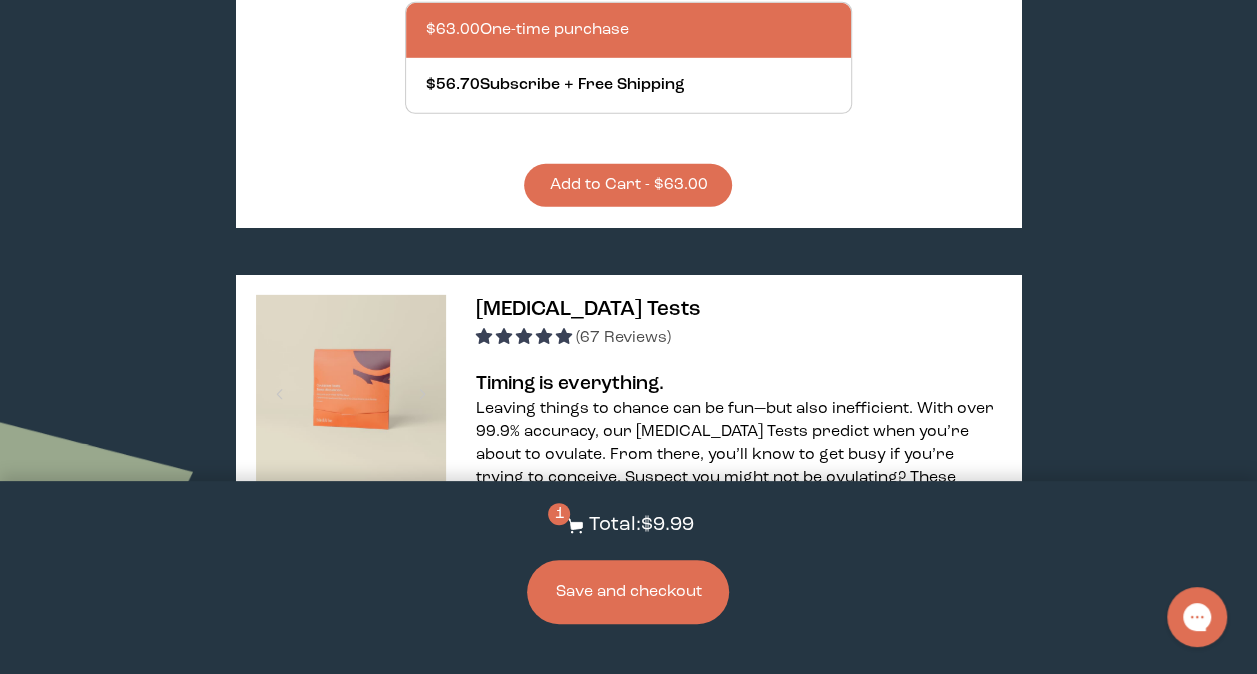 click at bounding box center [486, 336] 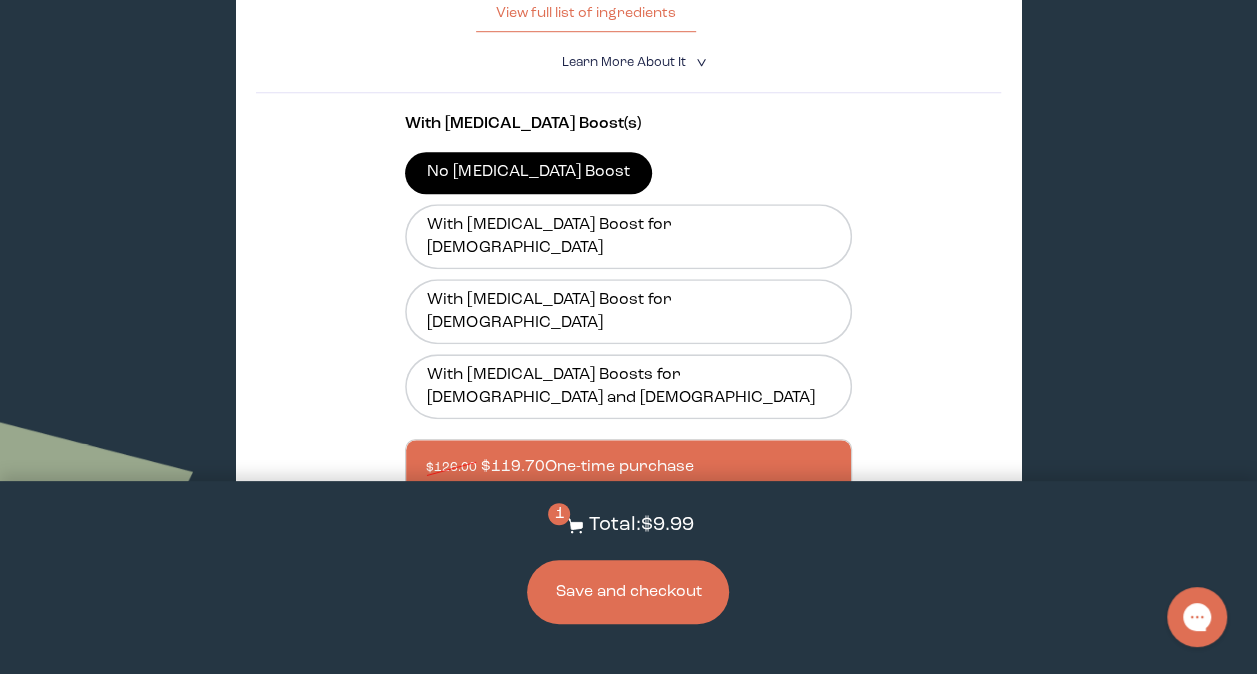 click on "With [MEDICAL_DATA] Boost(s) No [MEDICAL_DATA] Boost With [MEDICAL_DATA] Boost for [DEMOGRAPHIC_DATA] With [MEDICAL_DATA] Boost for [DEMOGRAPHIC_DATA] With [MEDICAL_DATA] Boosts for [DEMOGRAPHIC_DATA] and [DEMOGRAPHIC_DATA] $126.00   $119.70  One-time purchase $126.00   $119.37  Subscribe     + Free Shipping Add to Cart - $119.70" at bounding box center [628, 369] 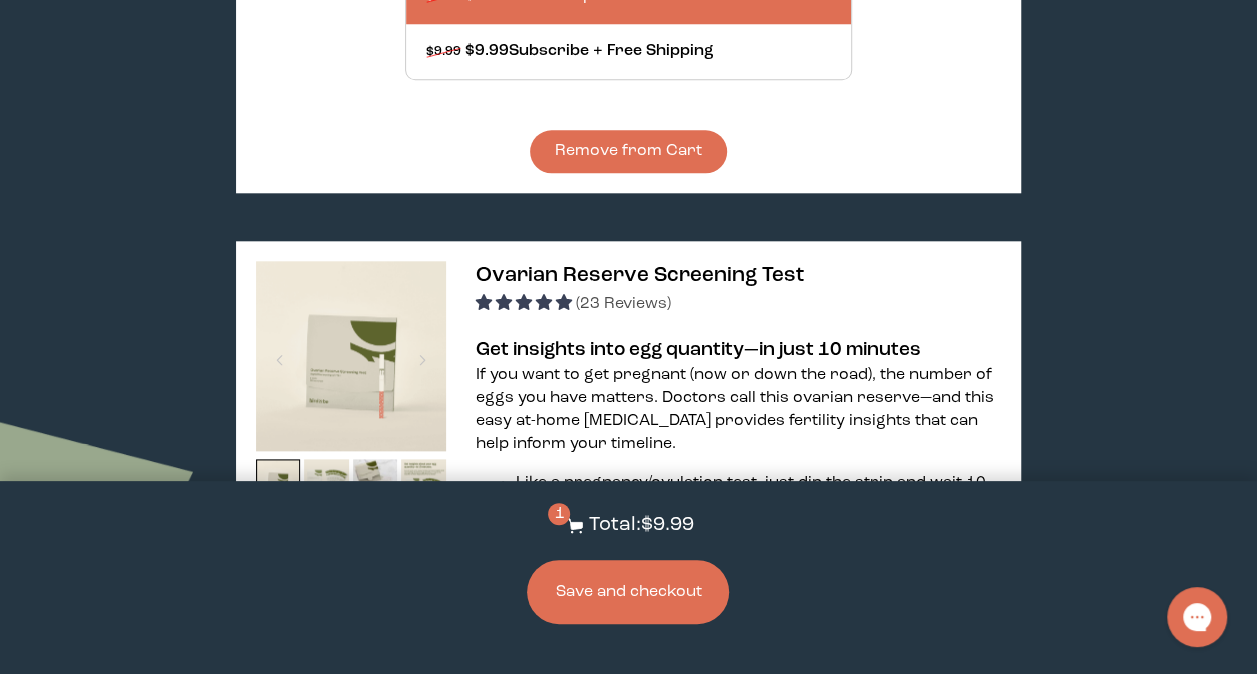 scroll, scrollTop: 4774, scrollLeft: 0, axis: vertical 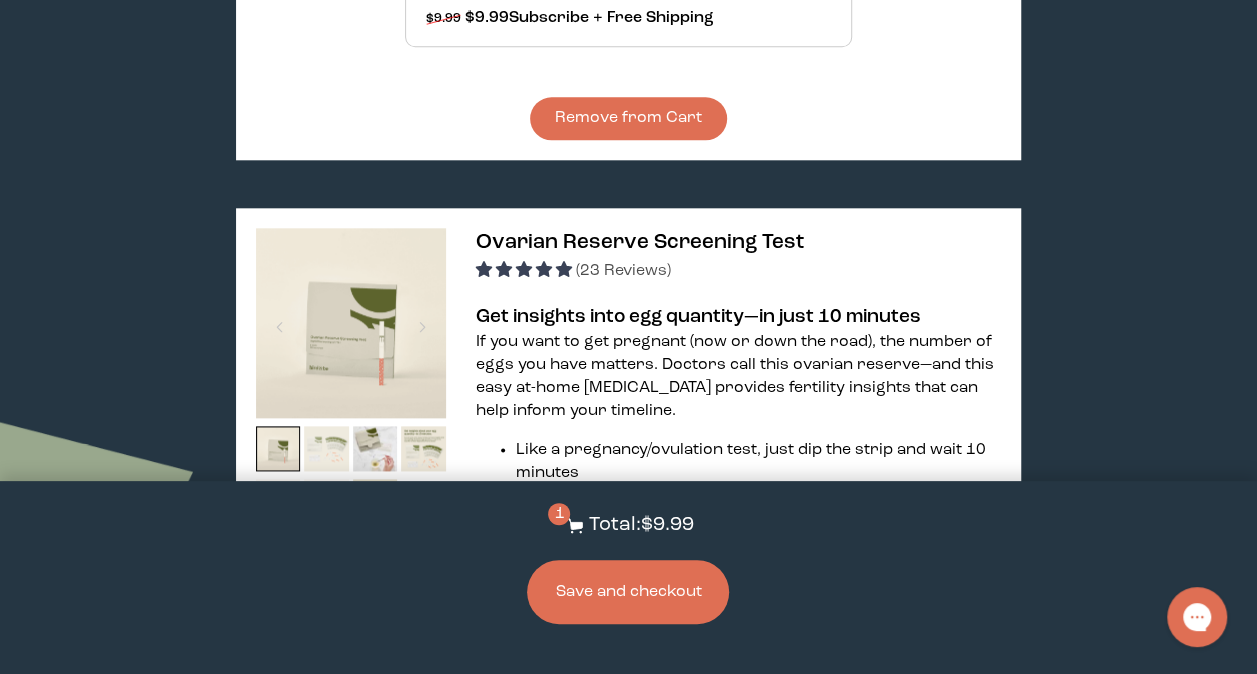 click at bounding box center [326, 448] 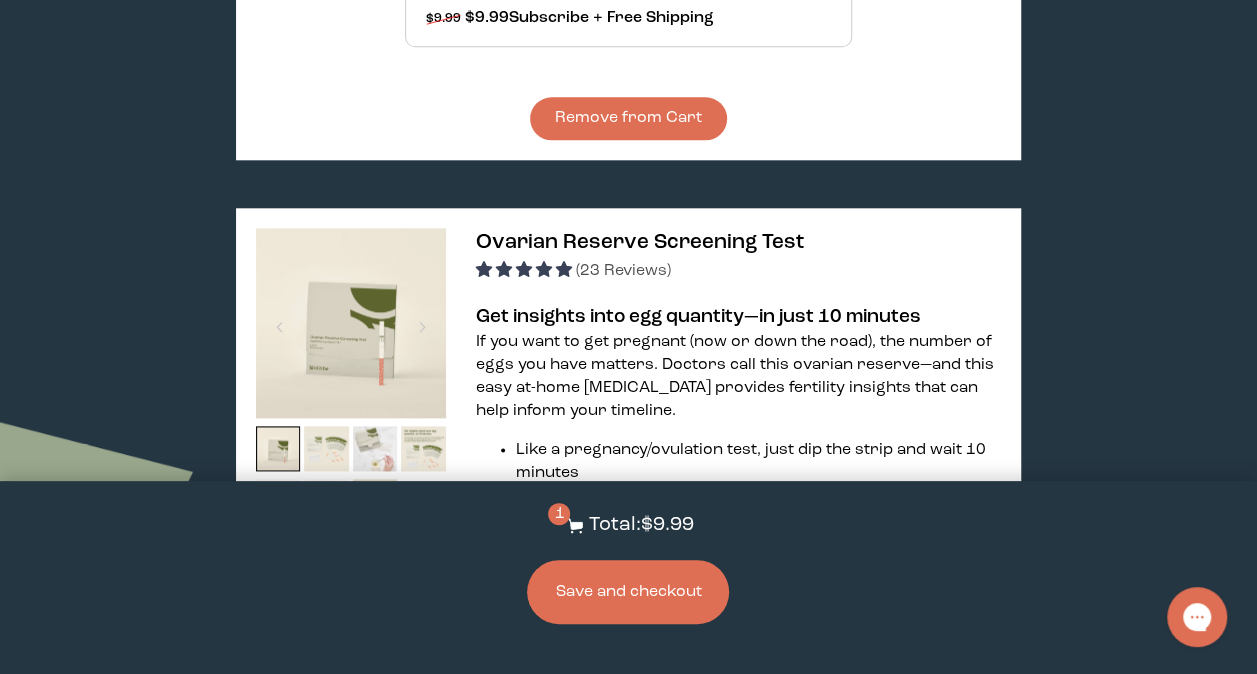 click at bounding box center [375, 448] 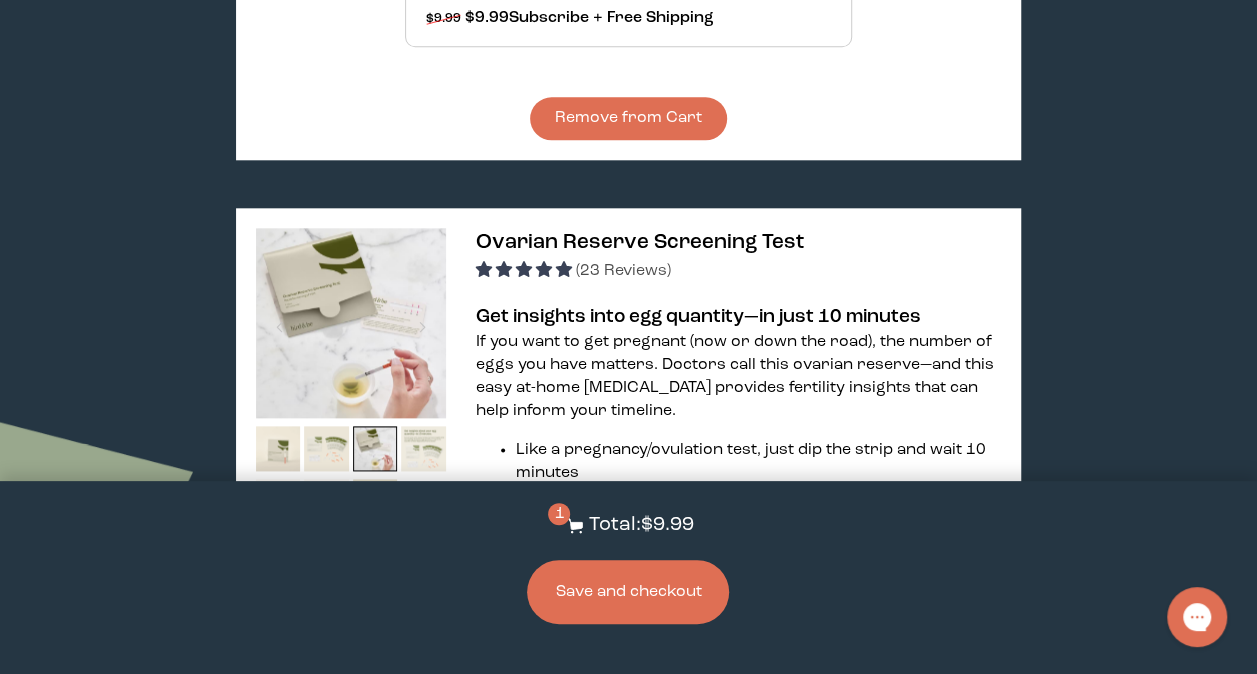 click at bounding box center [423, 448] 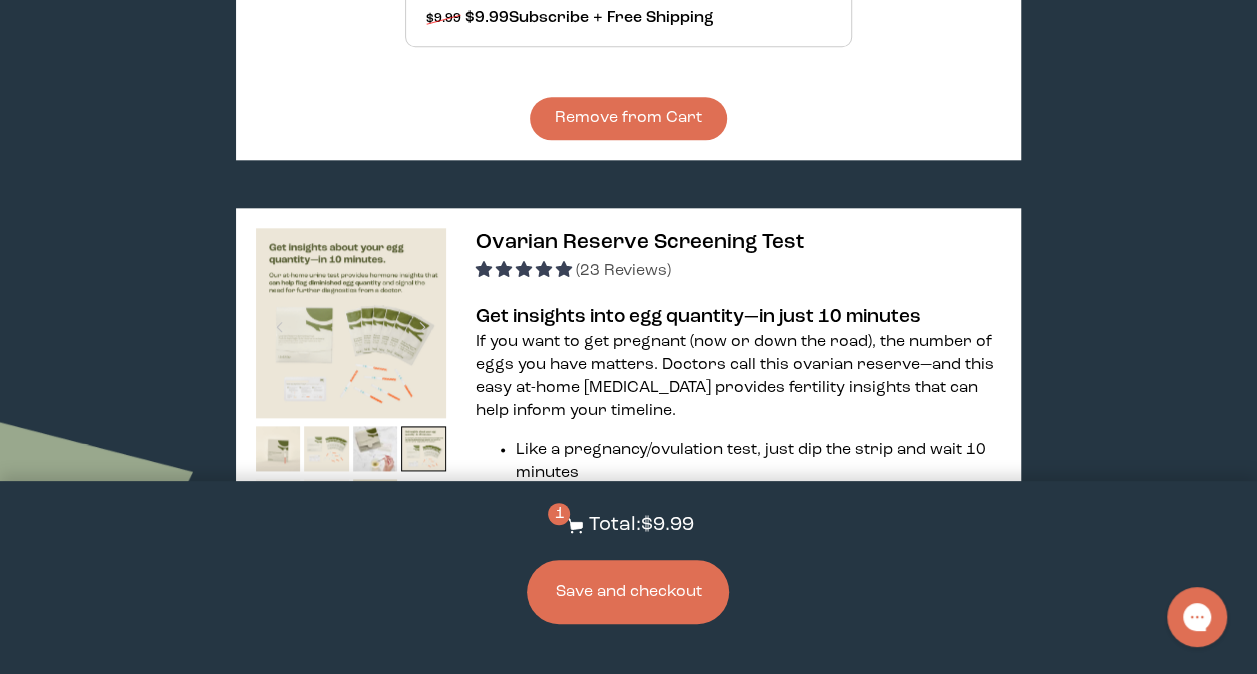 click at bounding box center (278, 501) 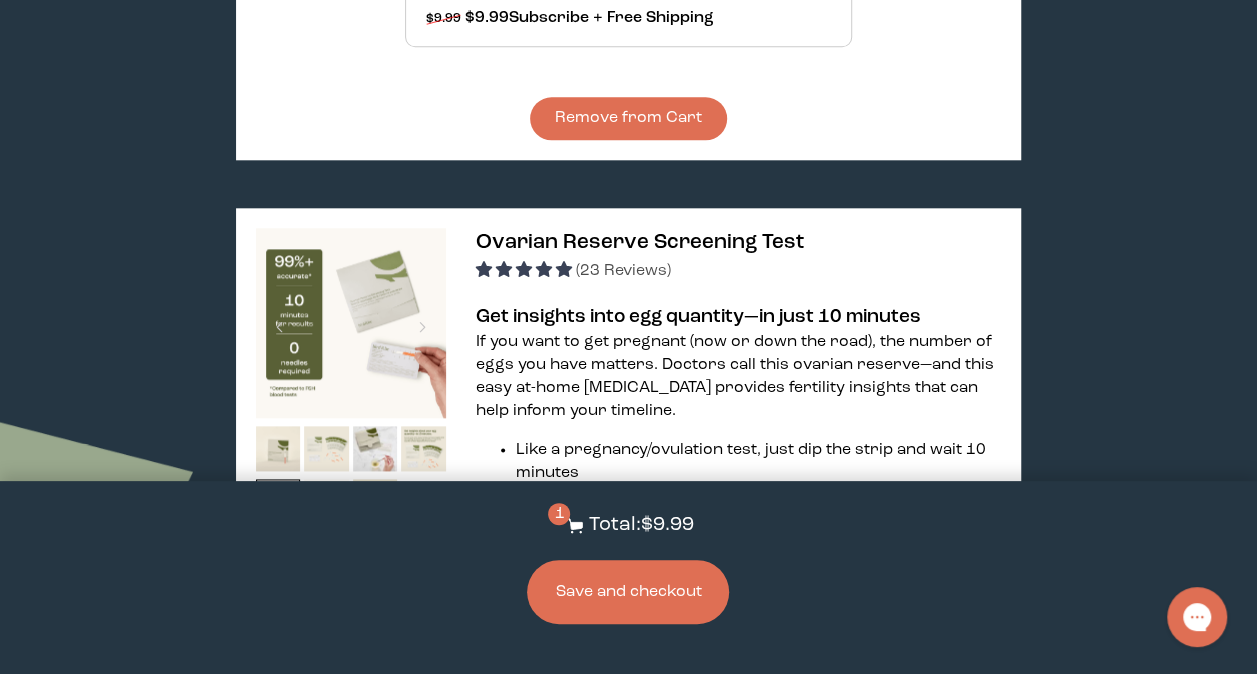 click at bounding box center [326, 501] 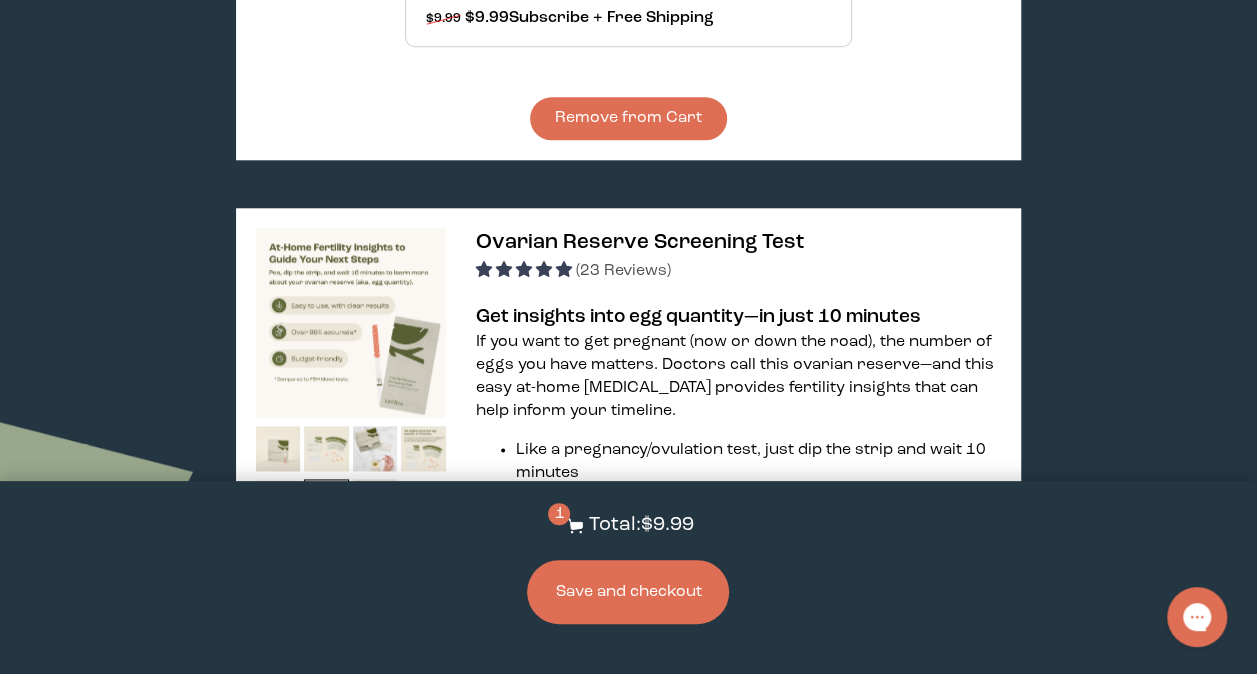 click at bounding box center [375, 501] 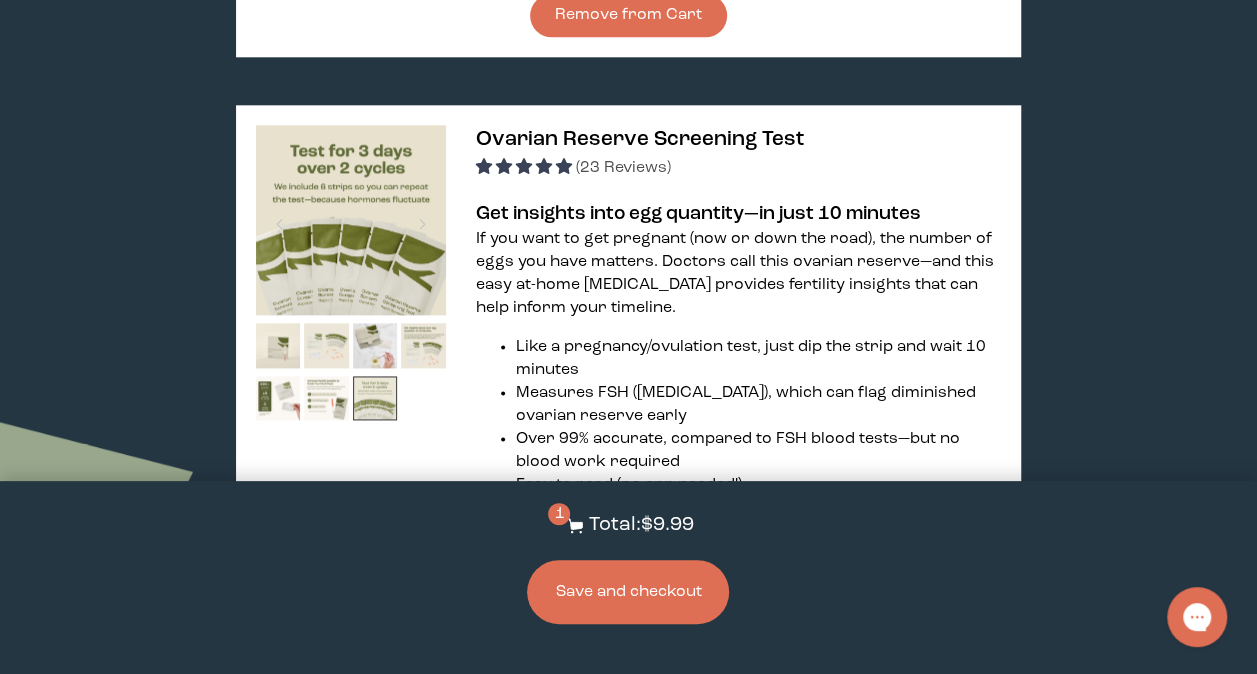 scroll, scrollTop: 4878, scrollLeft: 0, axis: vertical 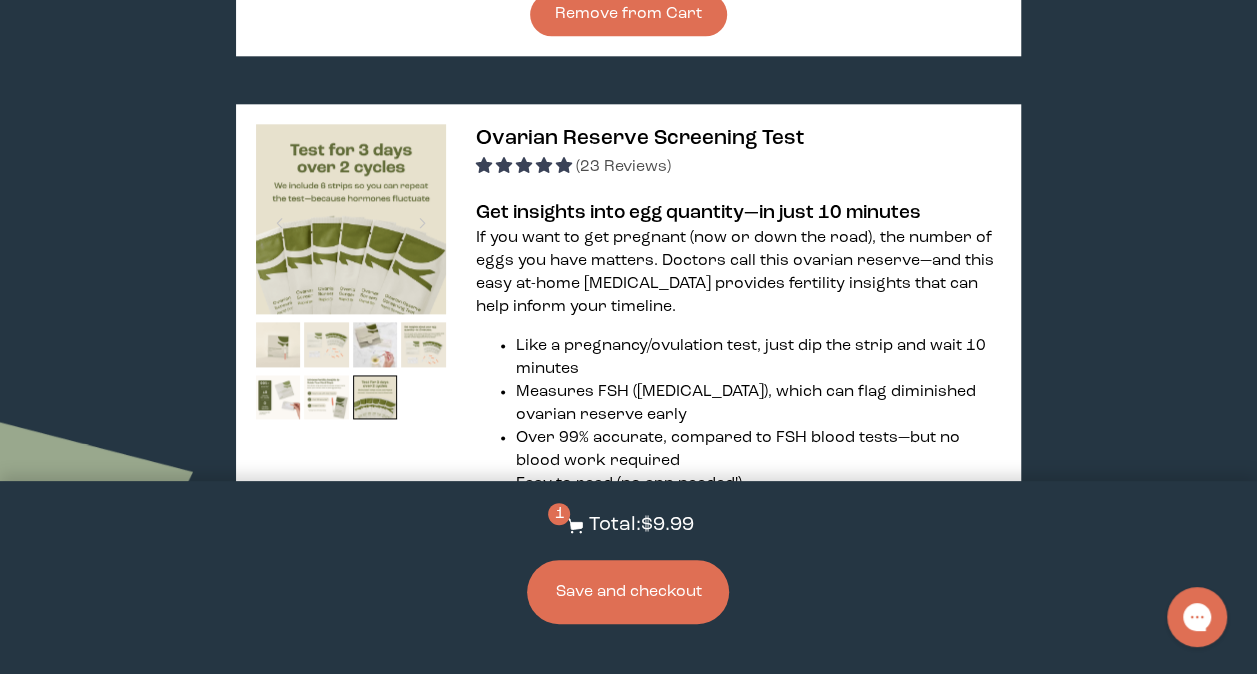 click on "Add to Cart - $40.00" at bounding box center (628, 686) 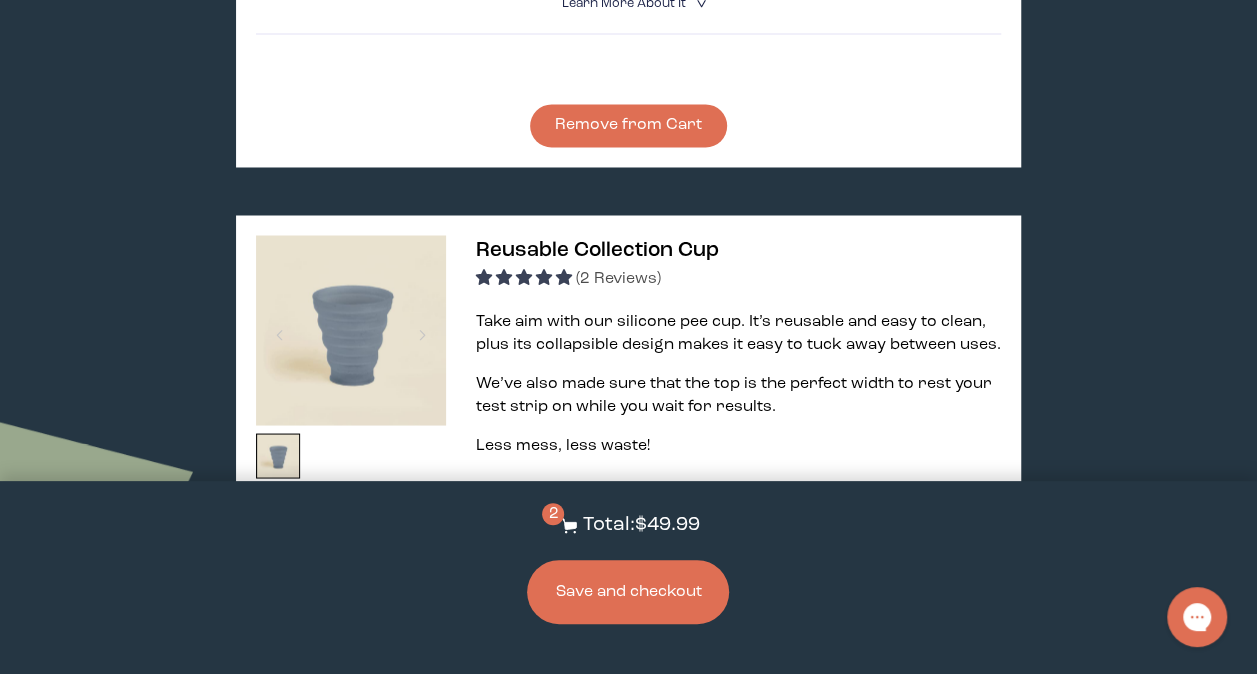 scroll, scrollTop: 5461, scrollLeft: 0, axis: vertical 